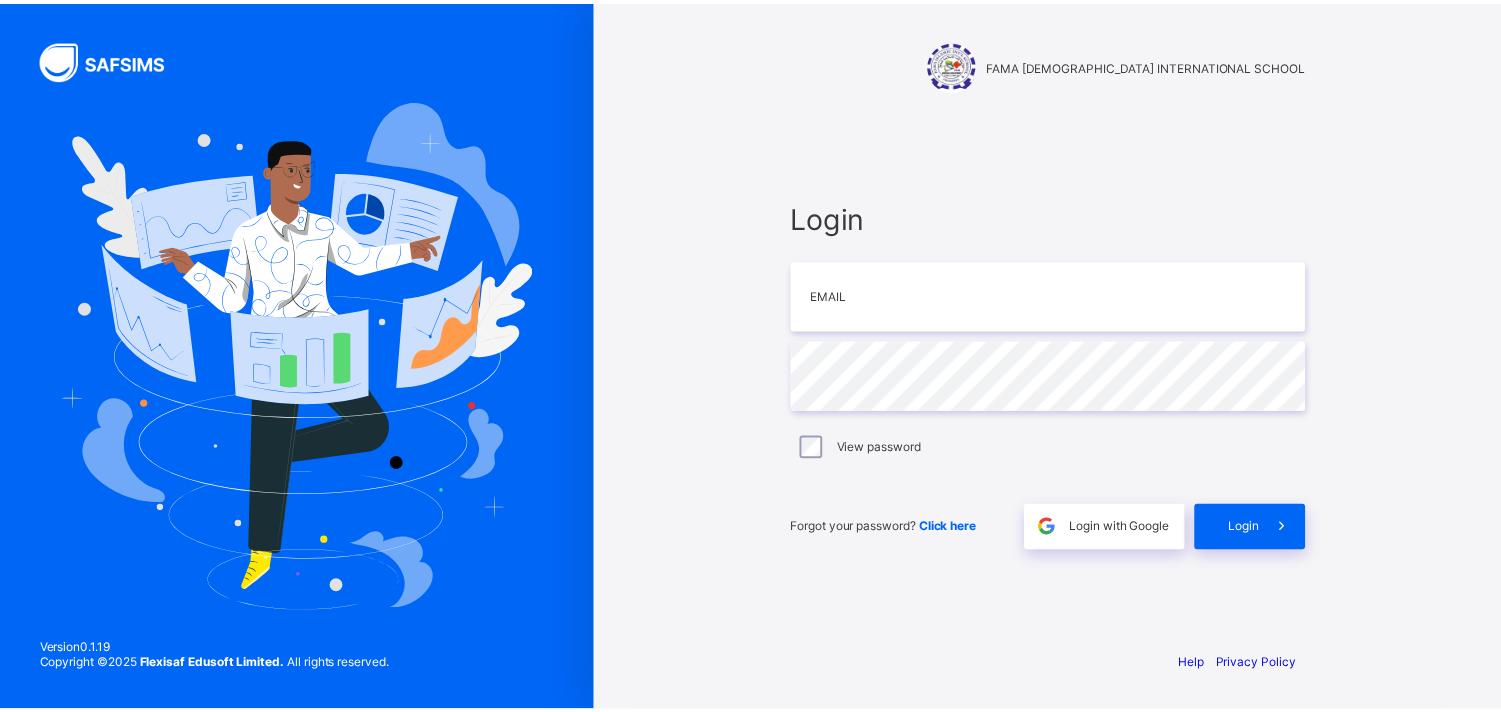 scroll, scrollTop: 0, scrollLeft: 0, axis: both 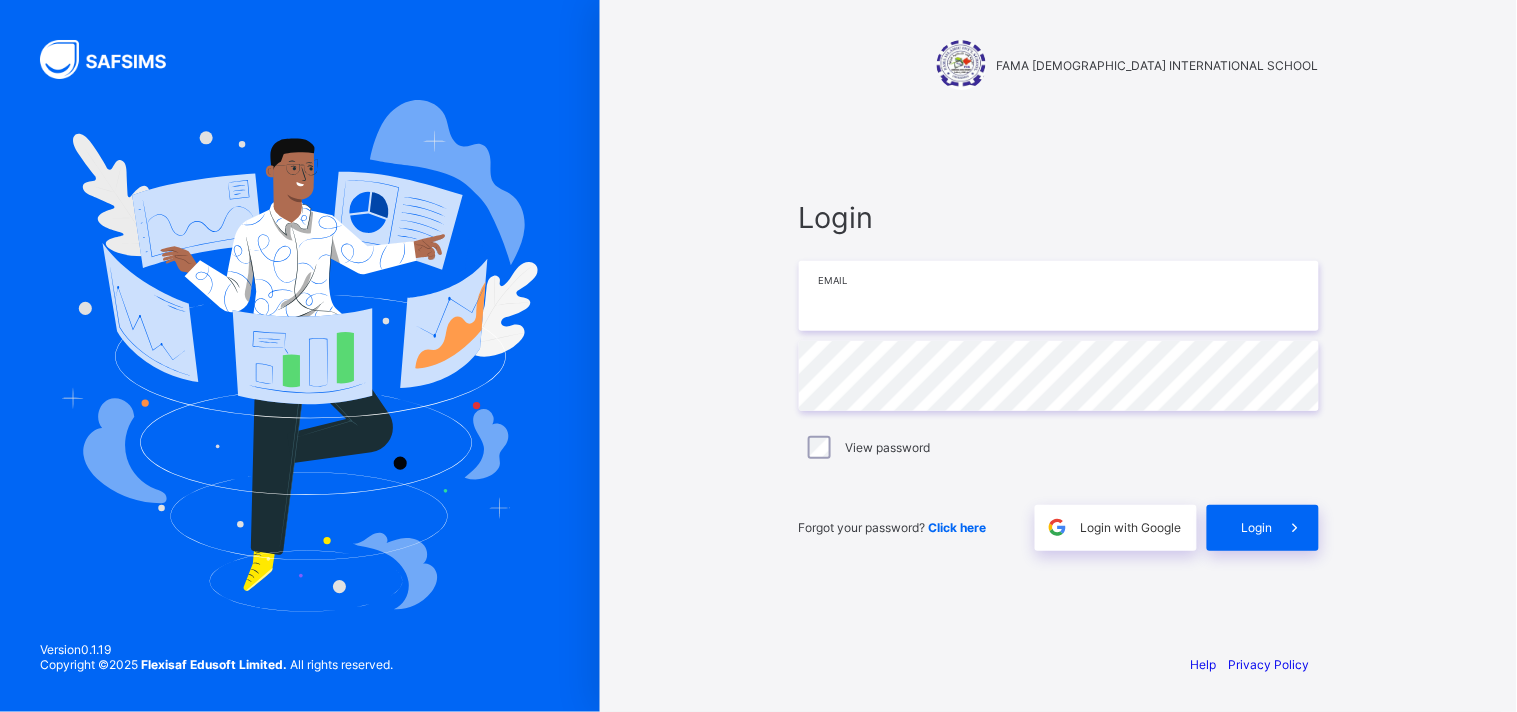 type on "**********" 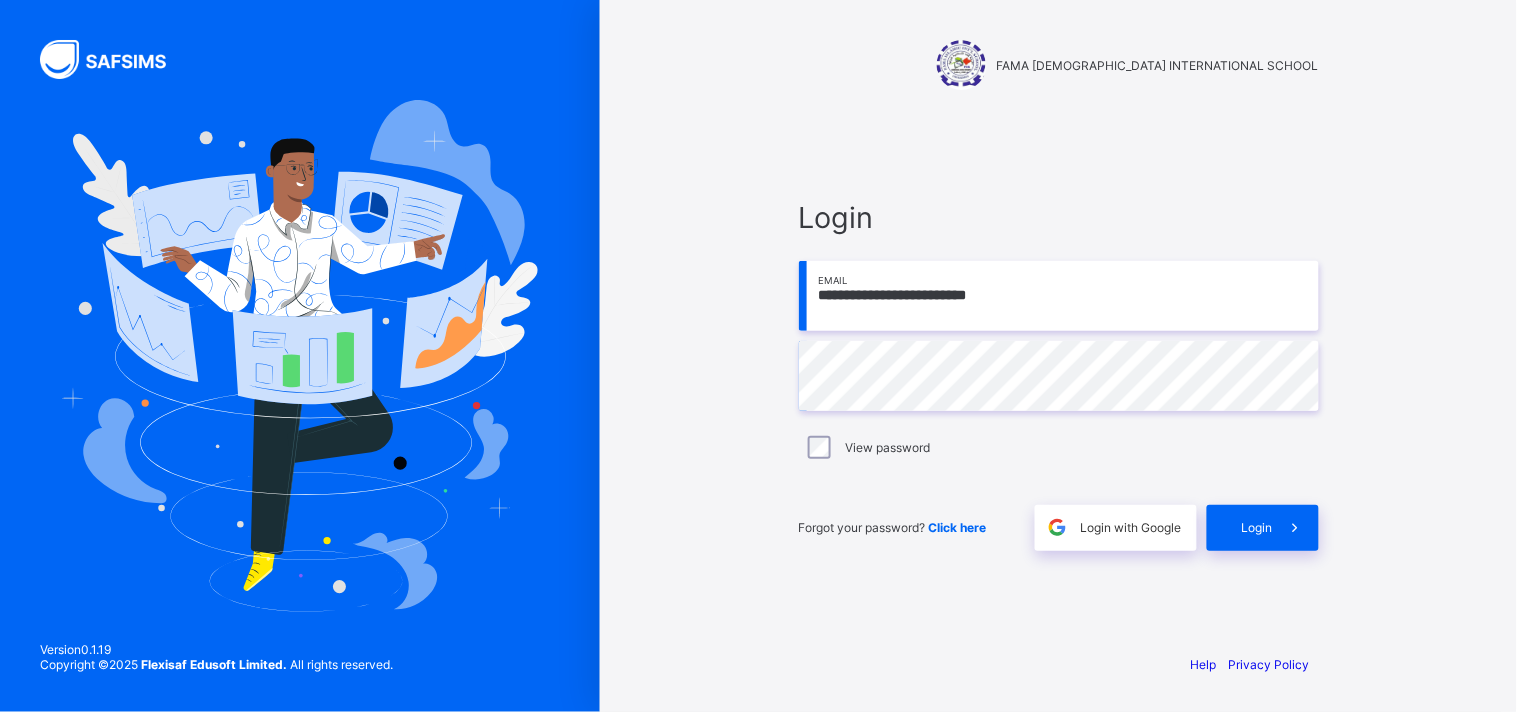 click on "**********" at bounding box center (1059, 356) 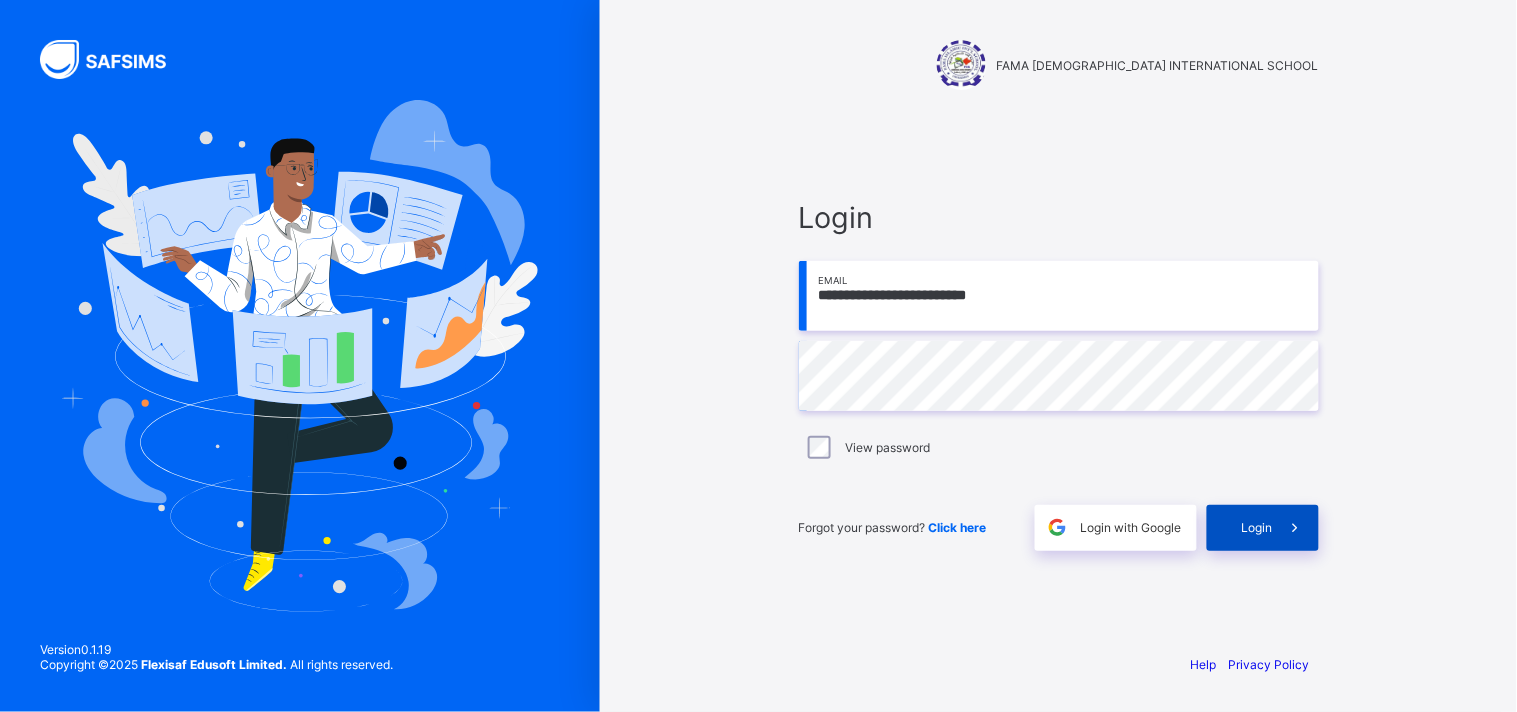 click on "Login" at bounding box center (1257, 527) 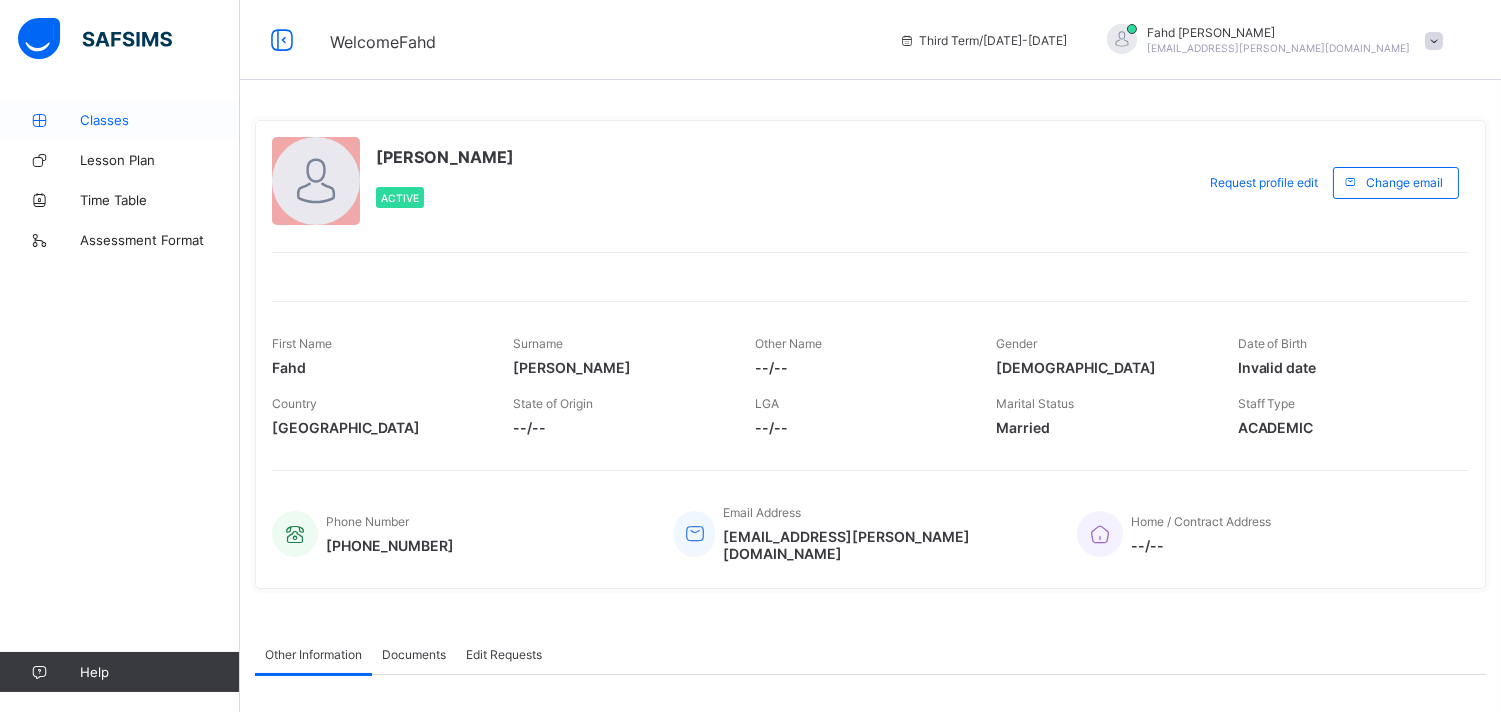 click on "Classes" at bounding box center (160, 120) 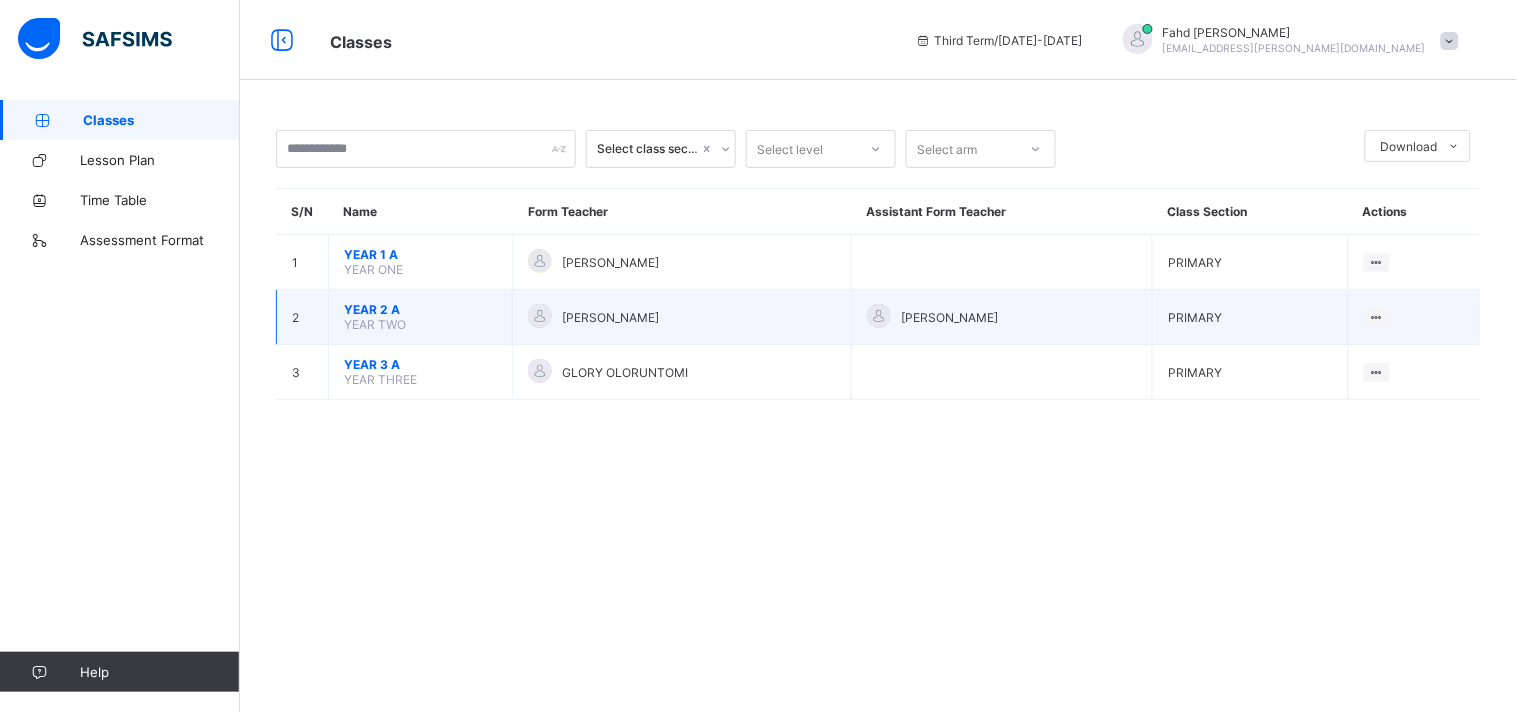click on "YEAR 2   A" at bounding box center (420, 309) 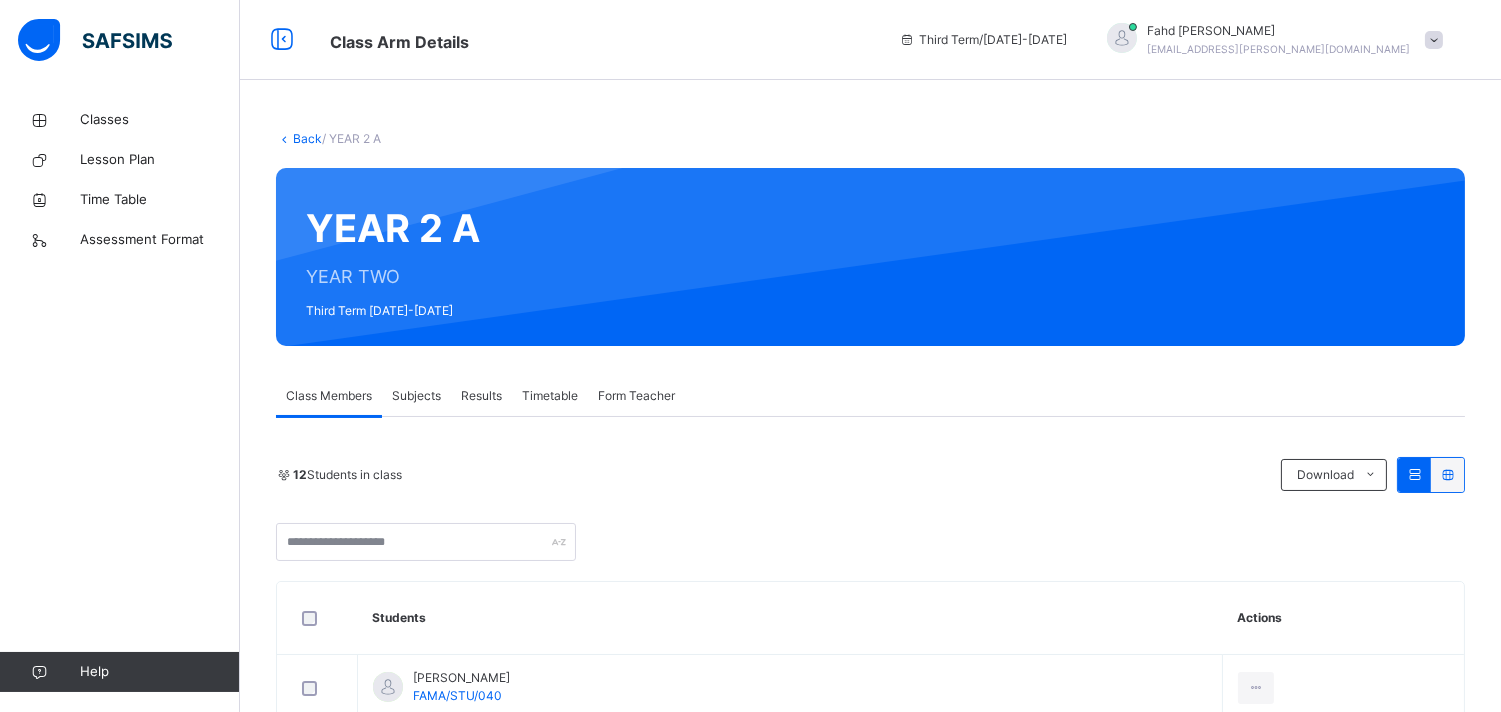 click on "Subjects" at bounding box center (416, 396) 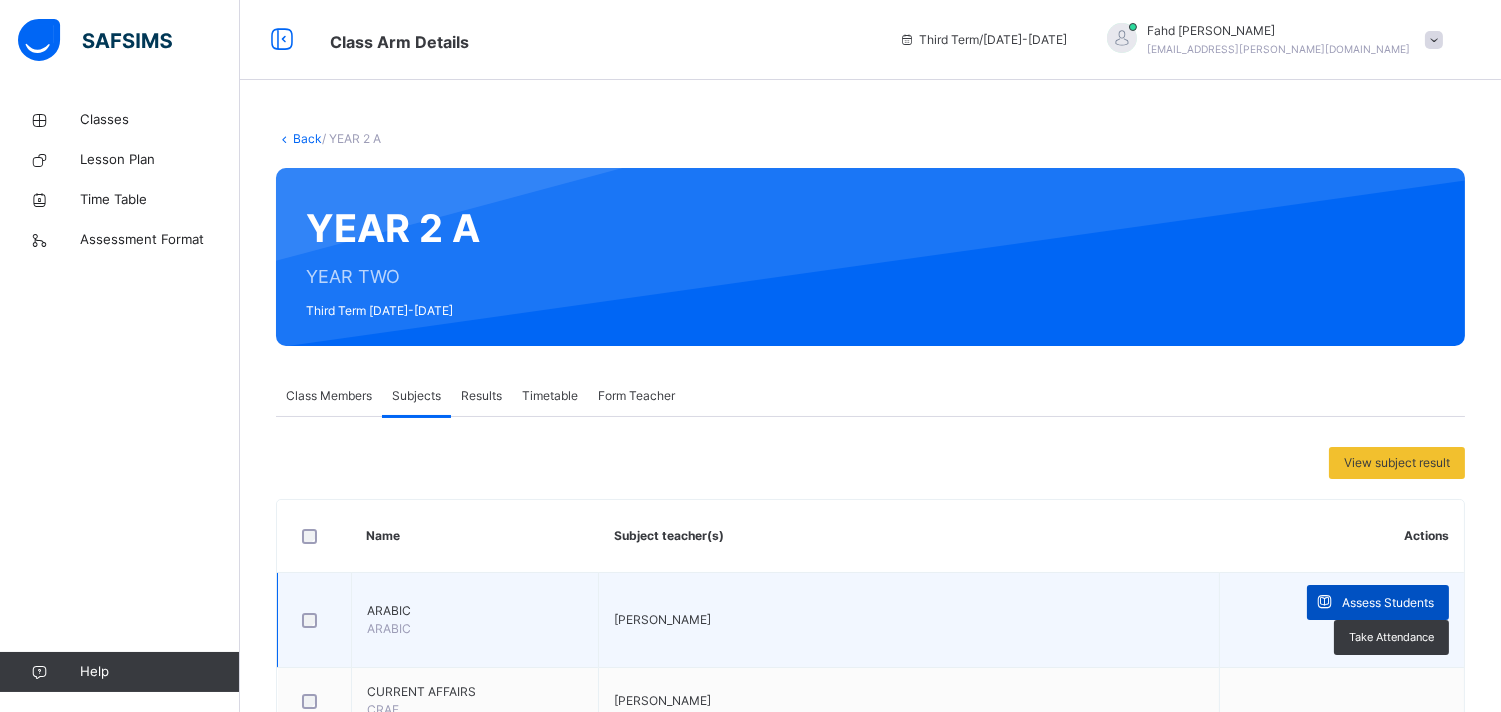 click on "Assess Students" at bounding box center (1388, 603) 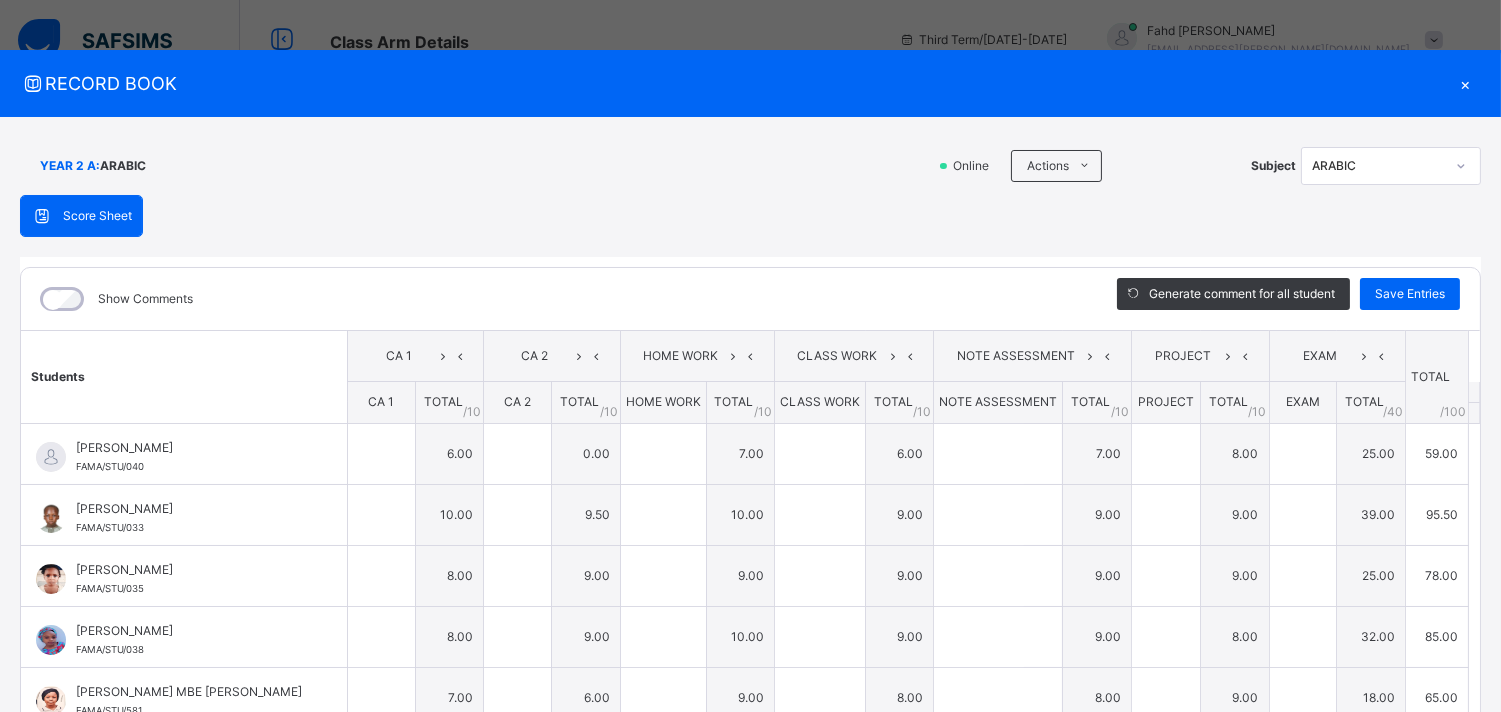 type on "*" 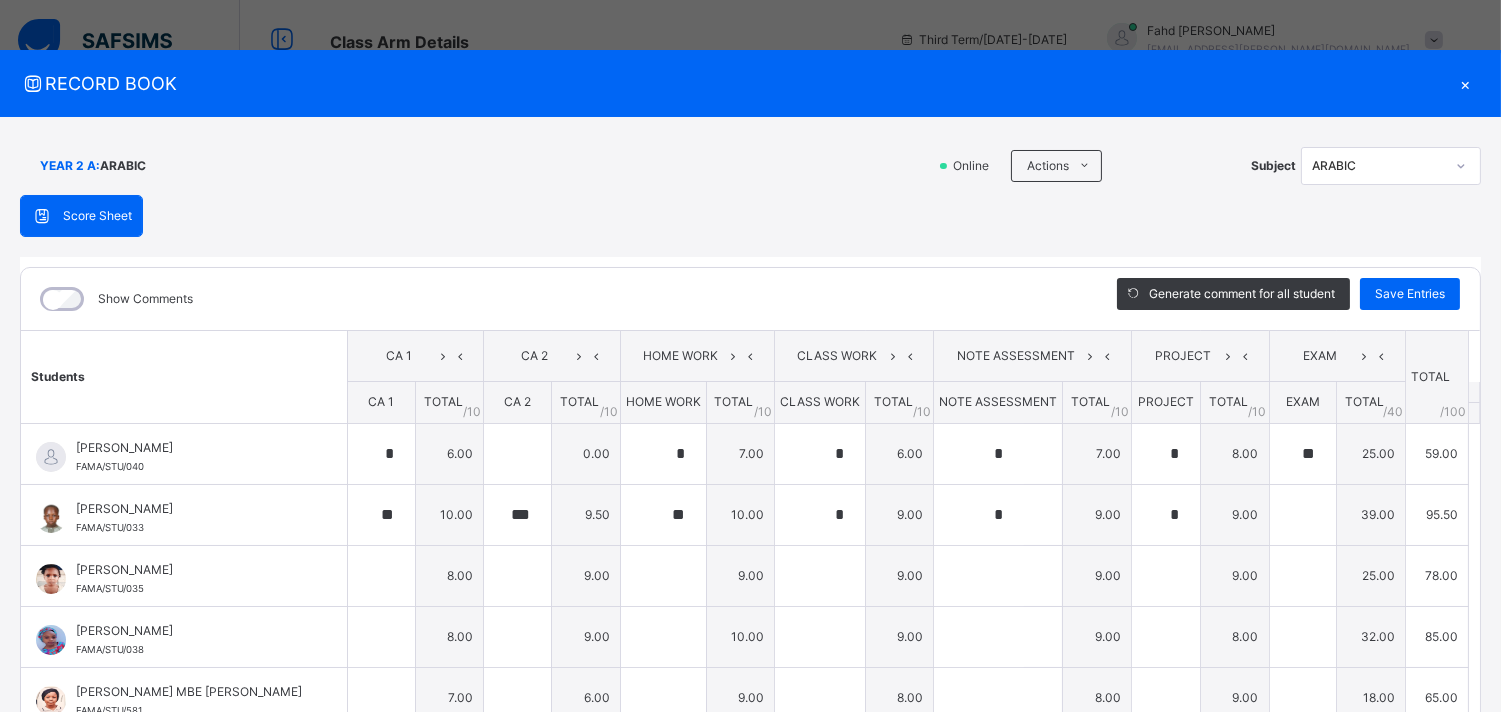 type on "**" 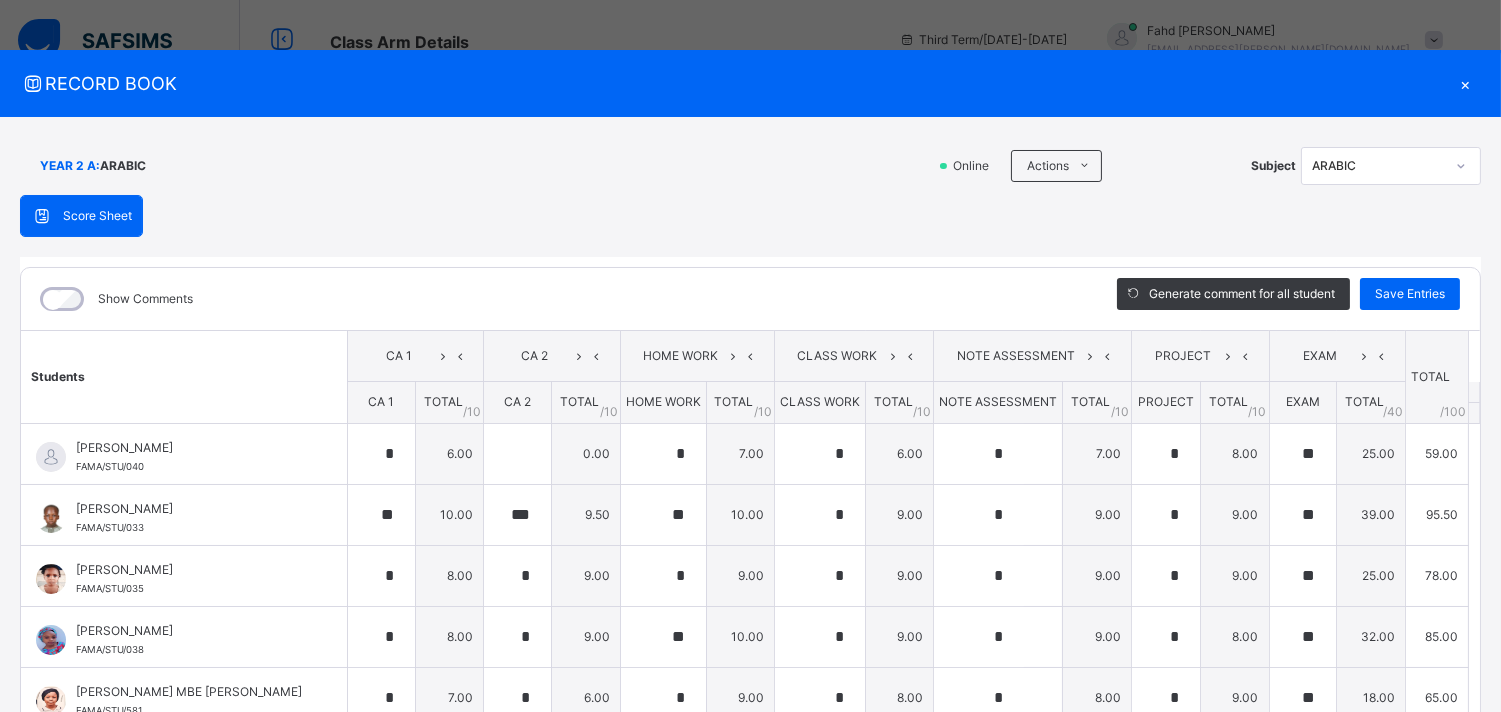 type on "*" 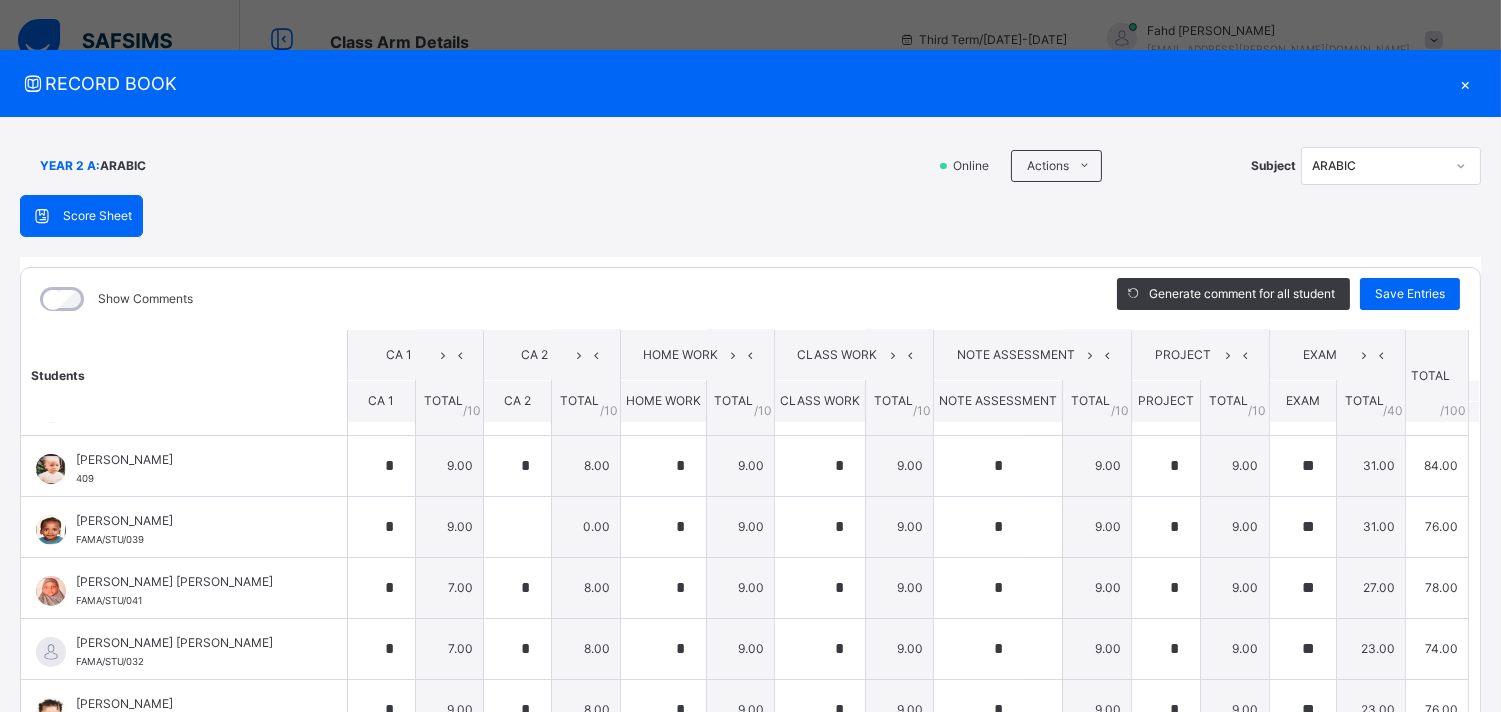 scroll, scrollTop: 327, scrollLeft: 0, axis: vertical 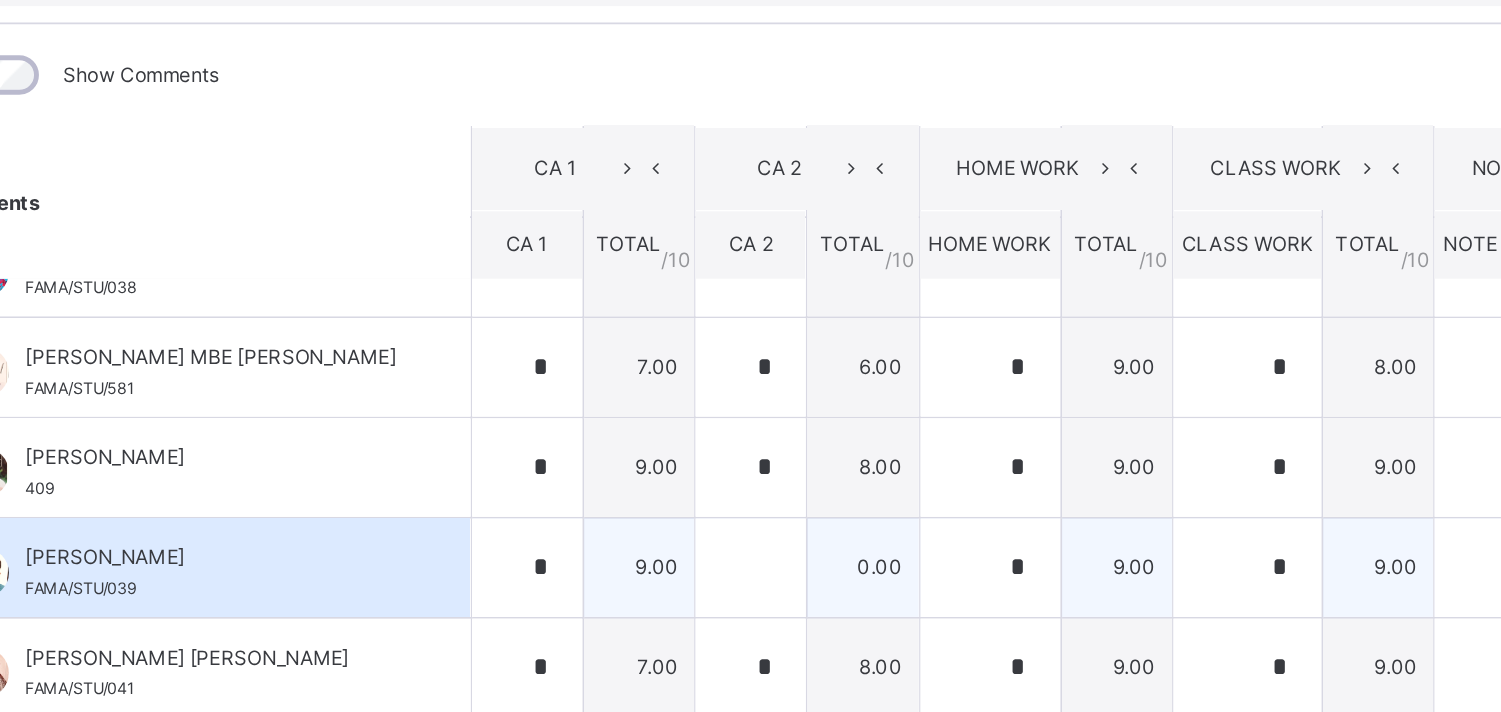 click on "9.00" at bounding box center [740, 506] 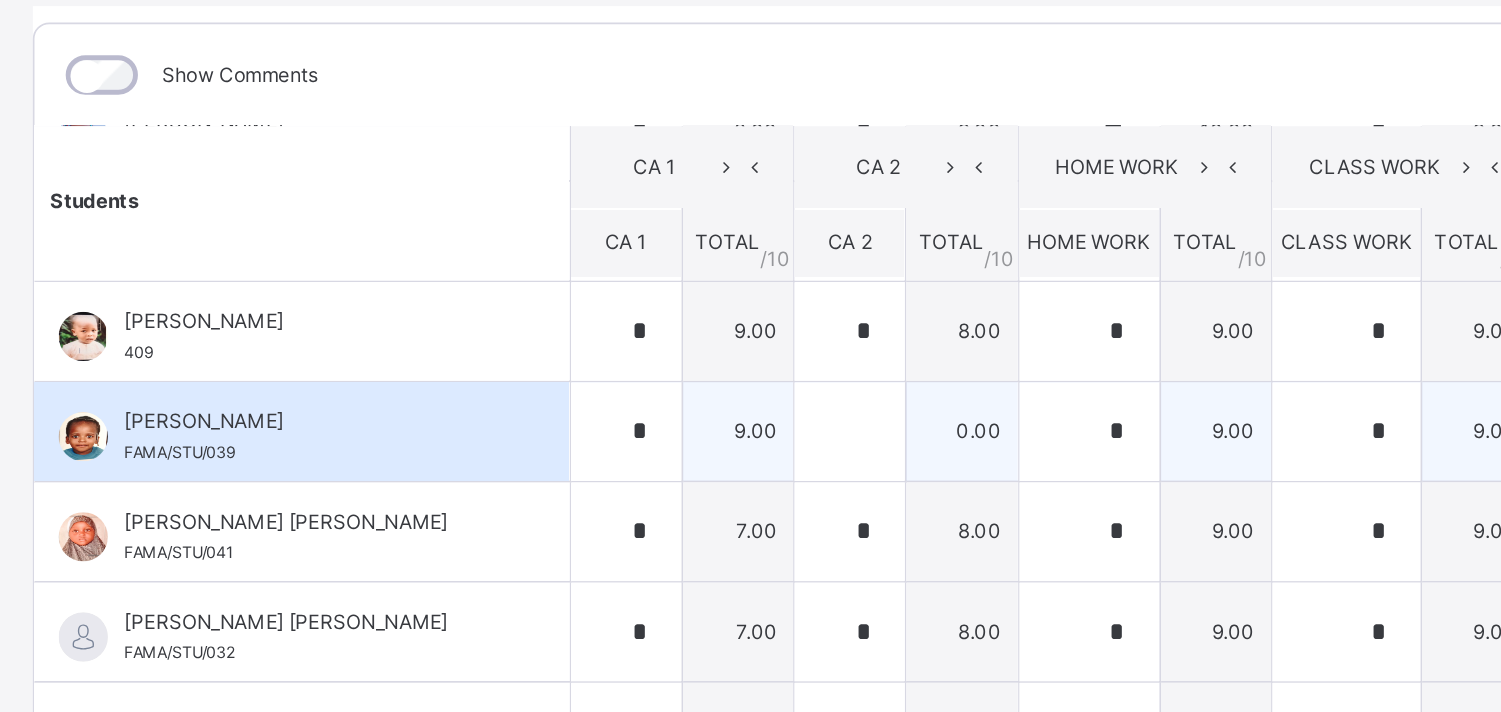 scroll, scrollTop: 312, scrollLeft: 0, axis: vertical 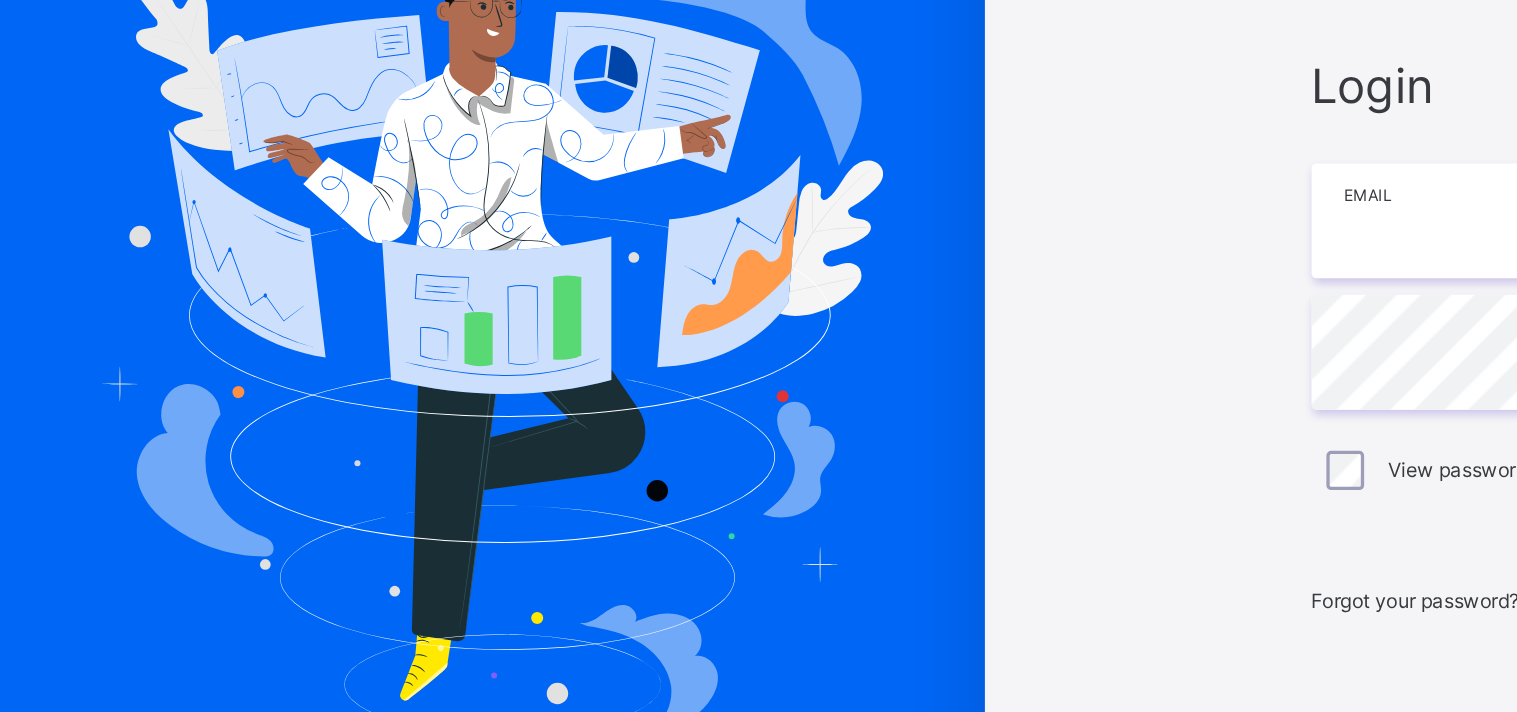 type on "**********" 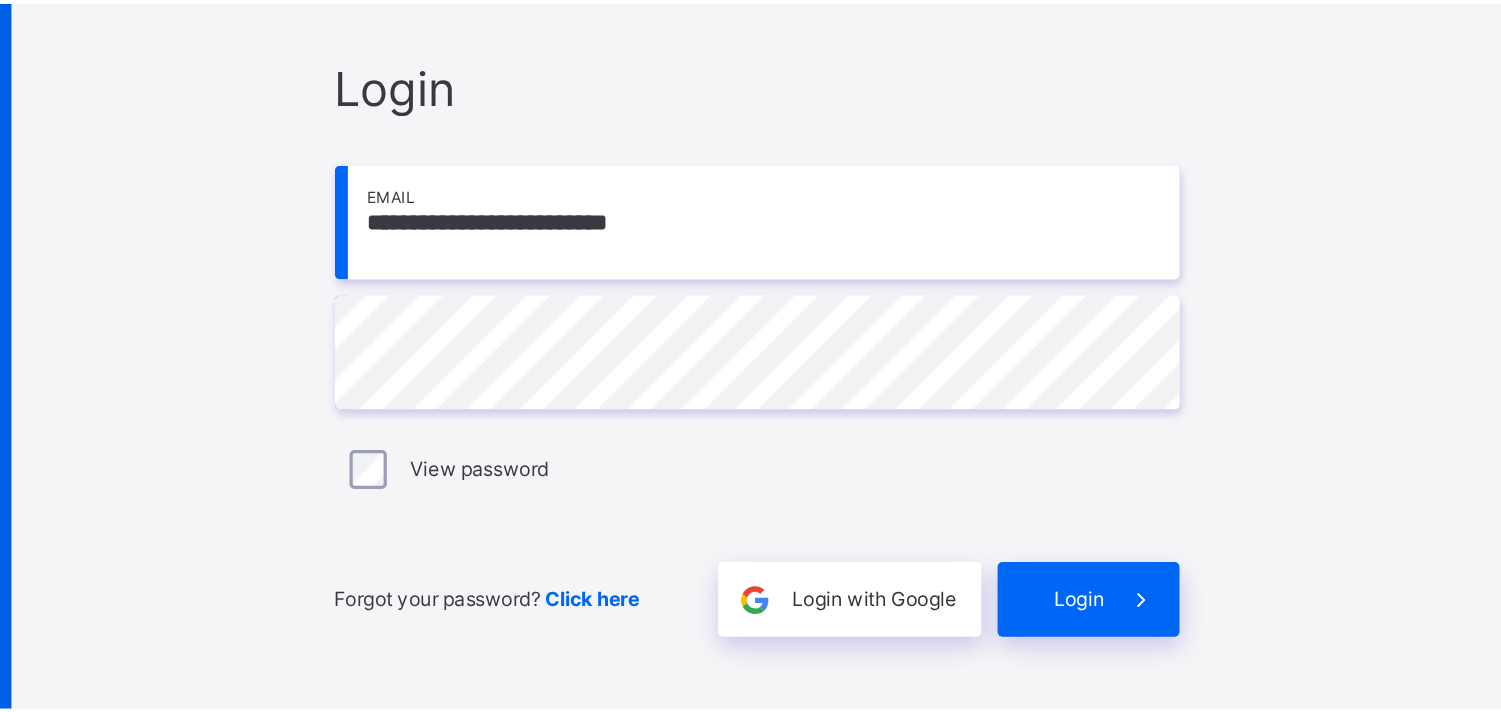 scroll, scrollTop: 0, scrollLeft: 0, axis: both 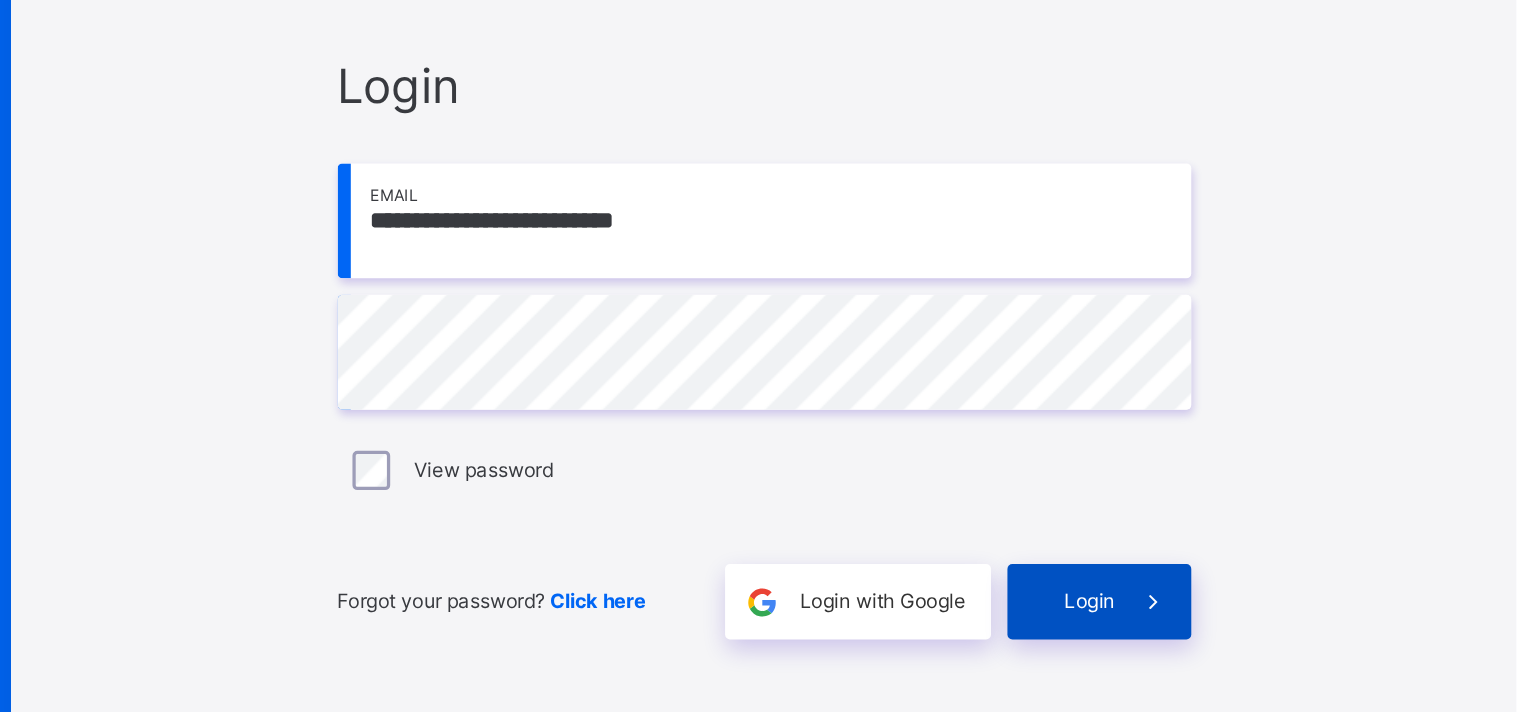 click at bounding box center [1295, 531] 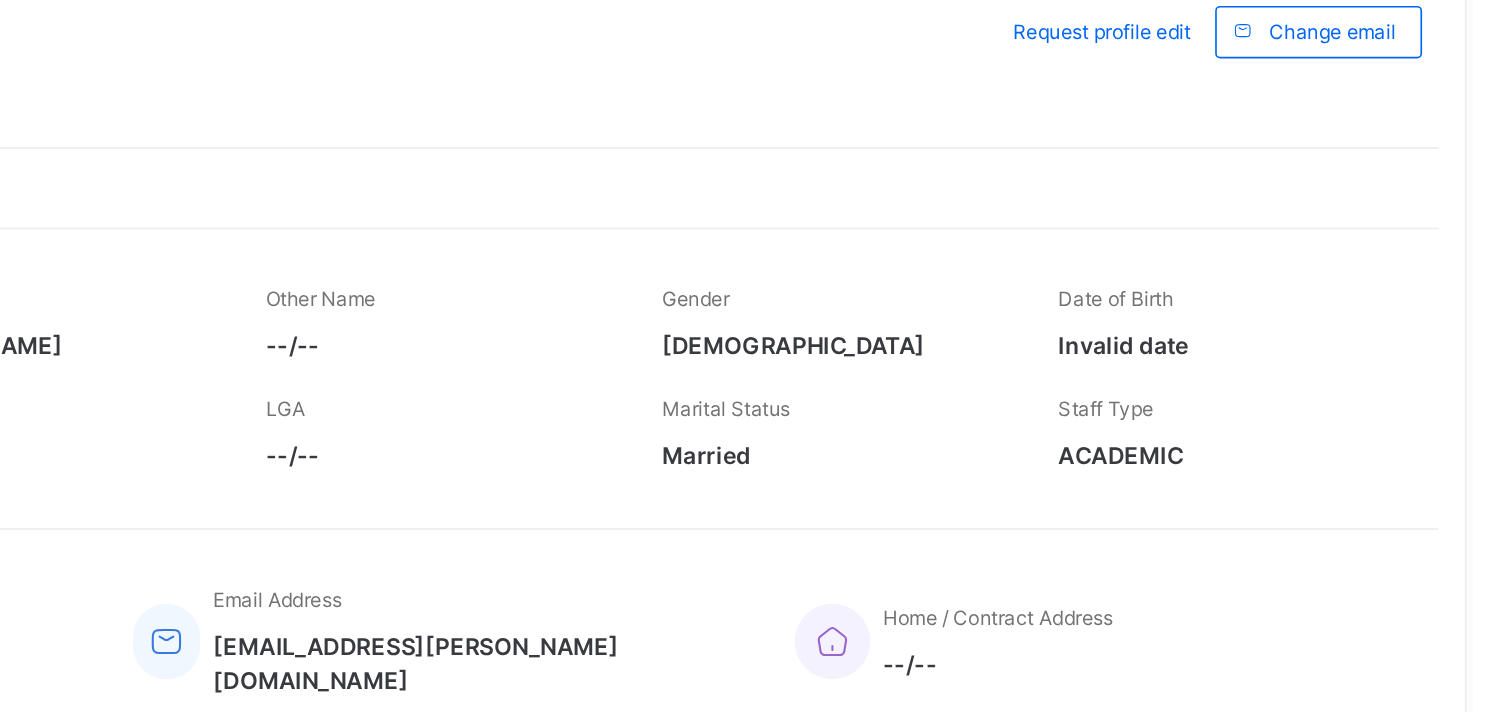 scroll, scrollTop: 0, scrollLeft: 0, axis: both 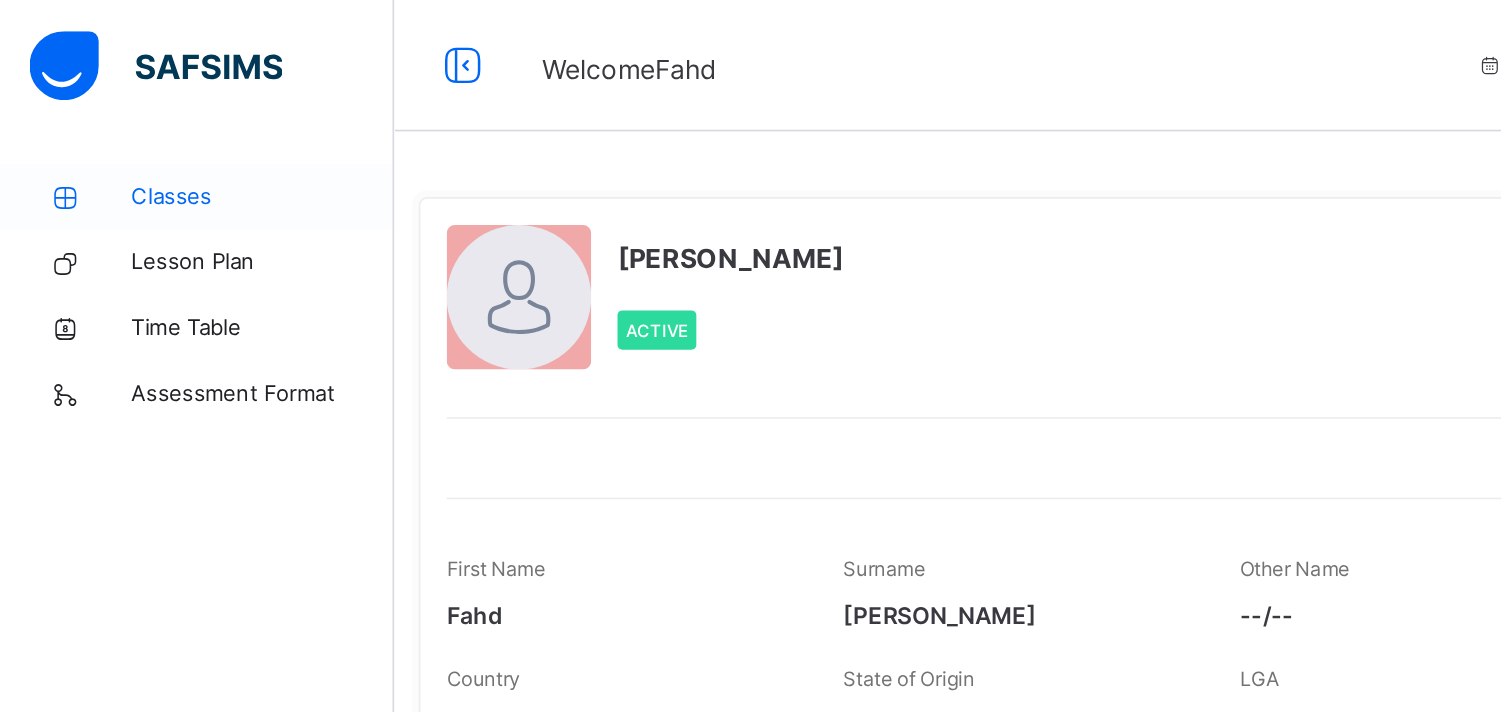 click at bounding box center [40, 120] 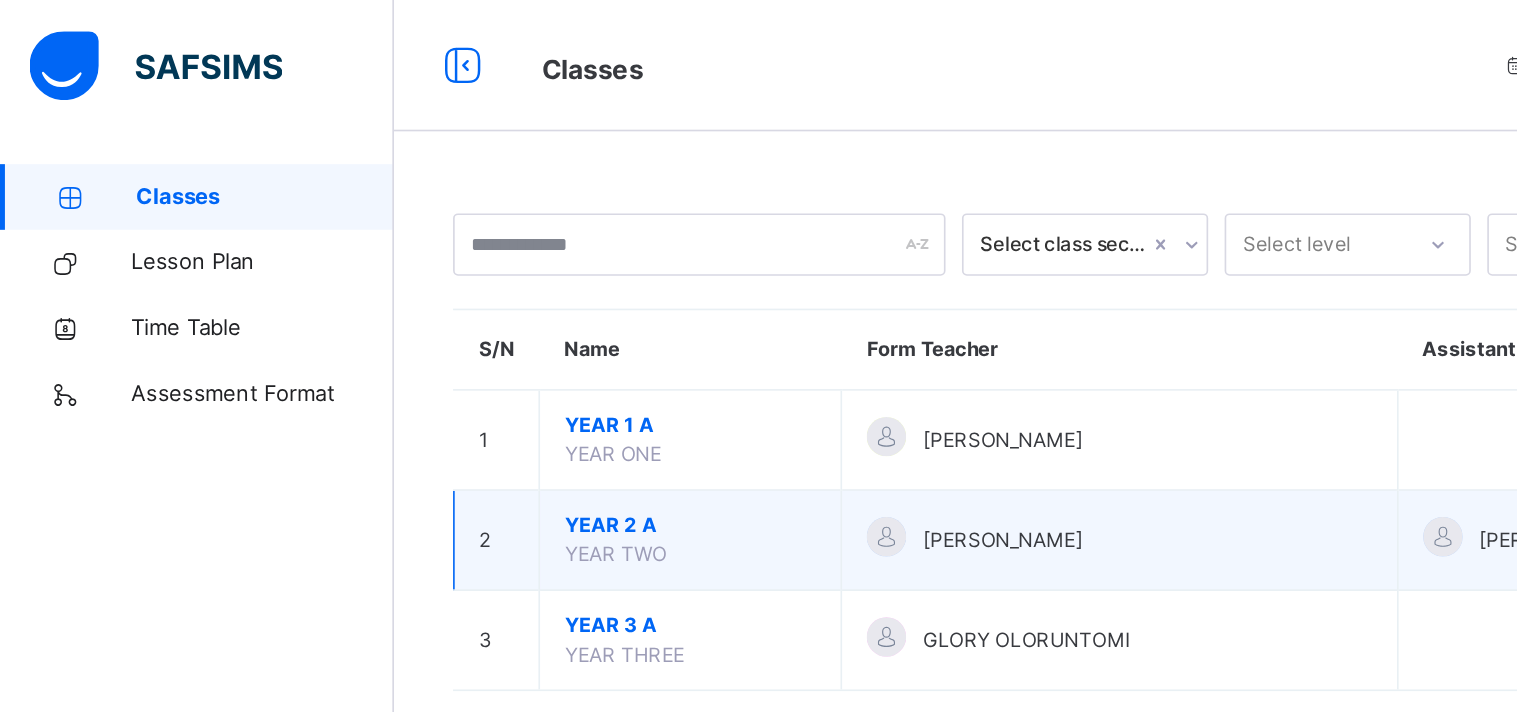click on "YEAR 2   A" at bounding box center [420, 320] 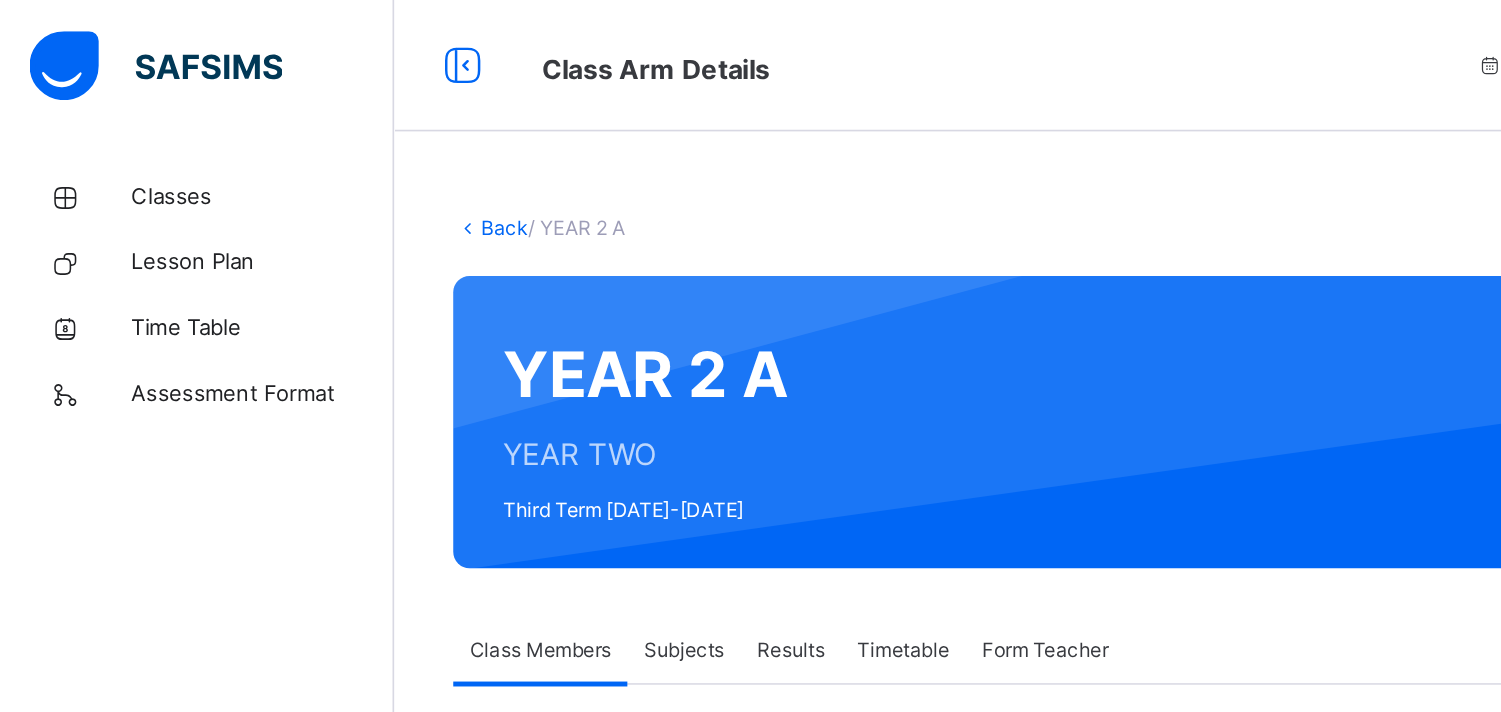 click on "Subjects" at bounding box center (416, 396) 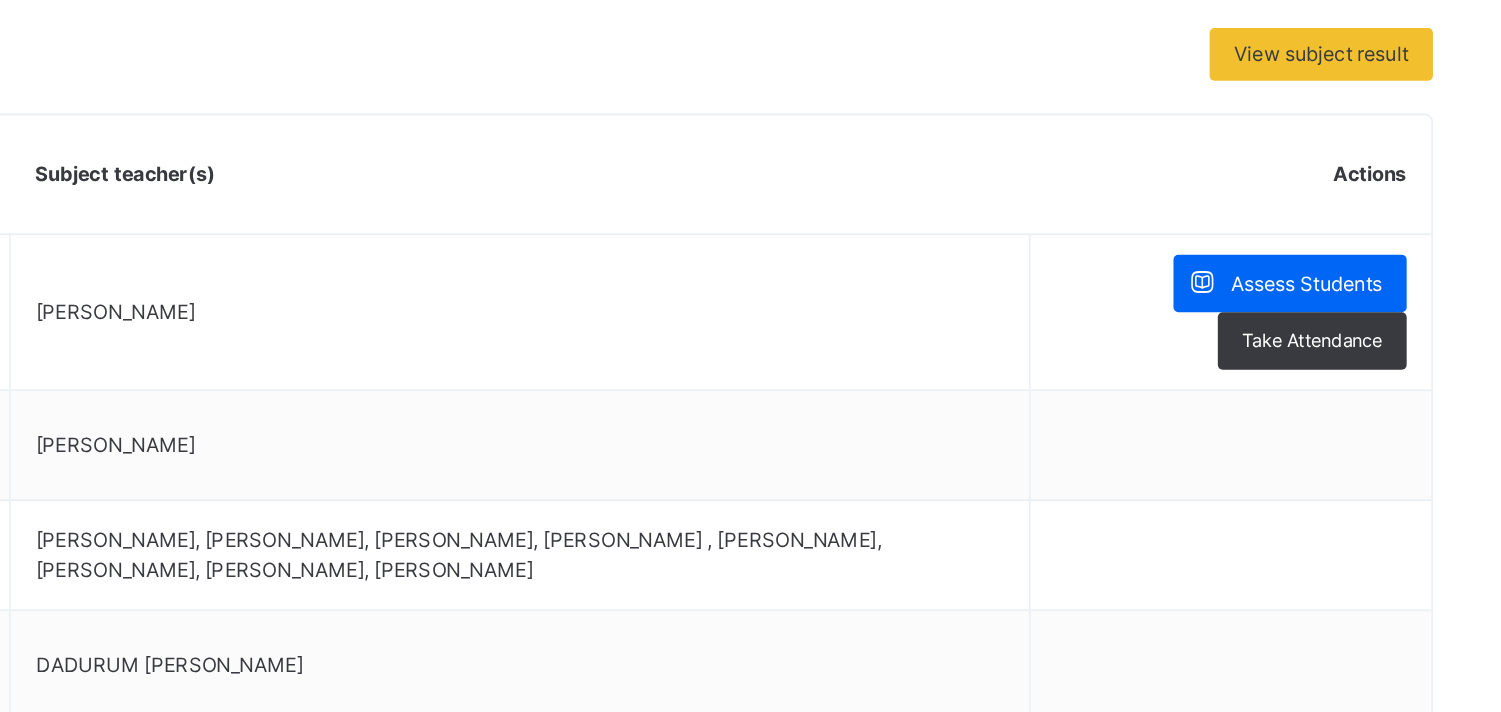 scroll, scrollTop: 152, scrollLeft: 0, axis: vertical 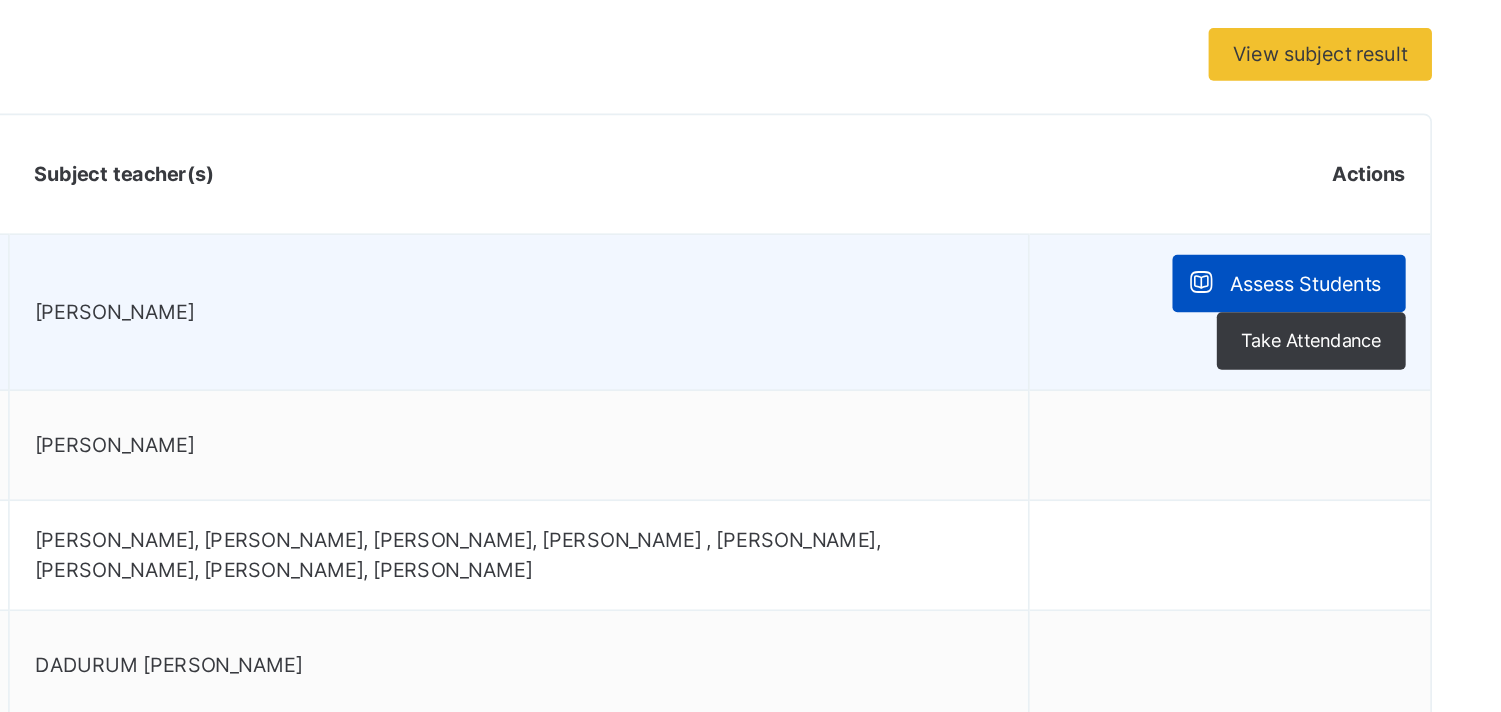 click on "Assess Students" at bounding box center (1388, 451) 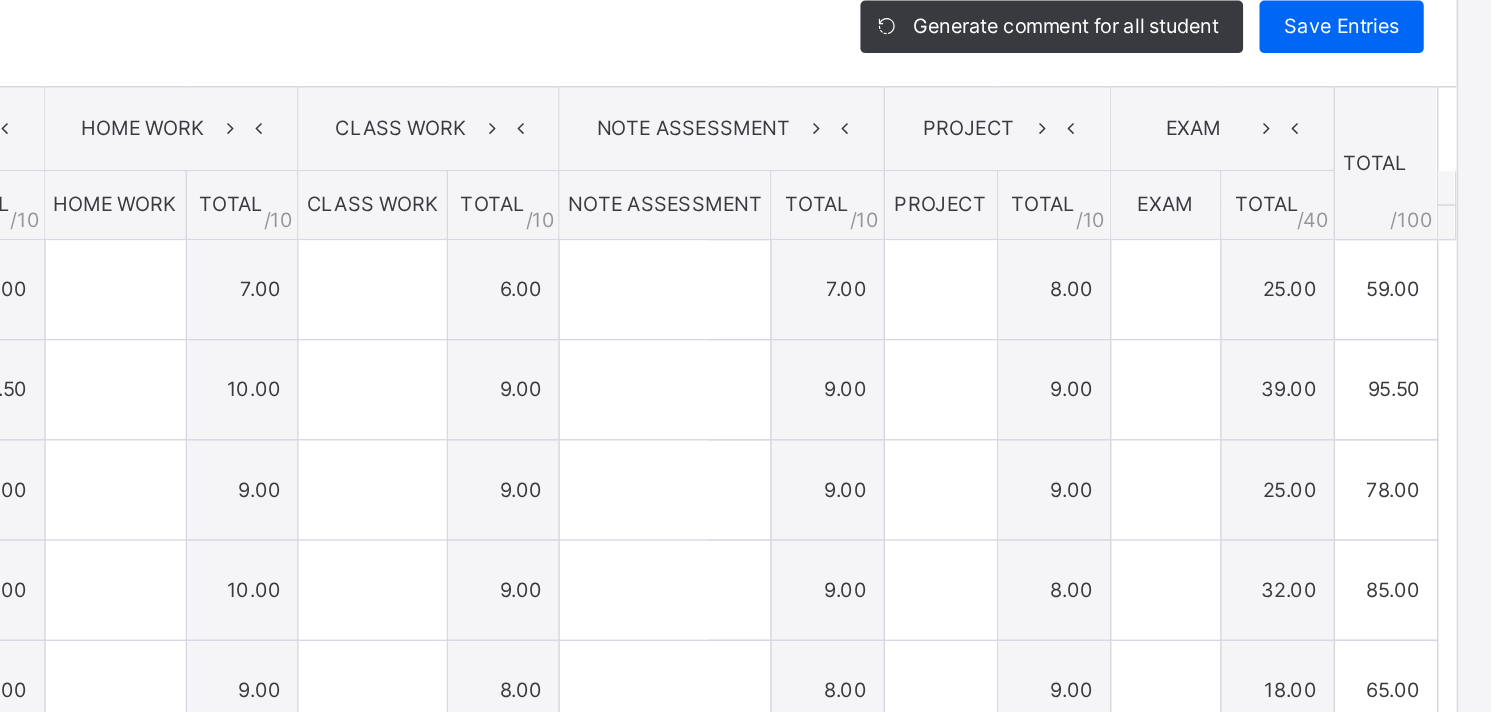 type on "*" 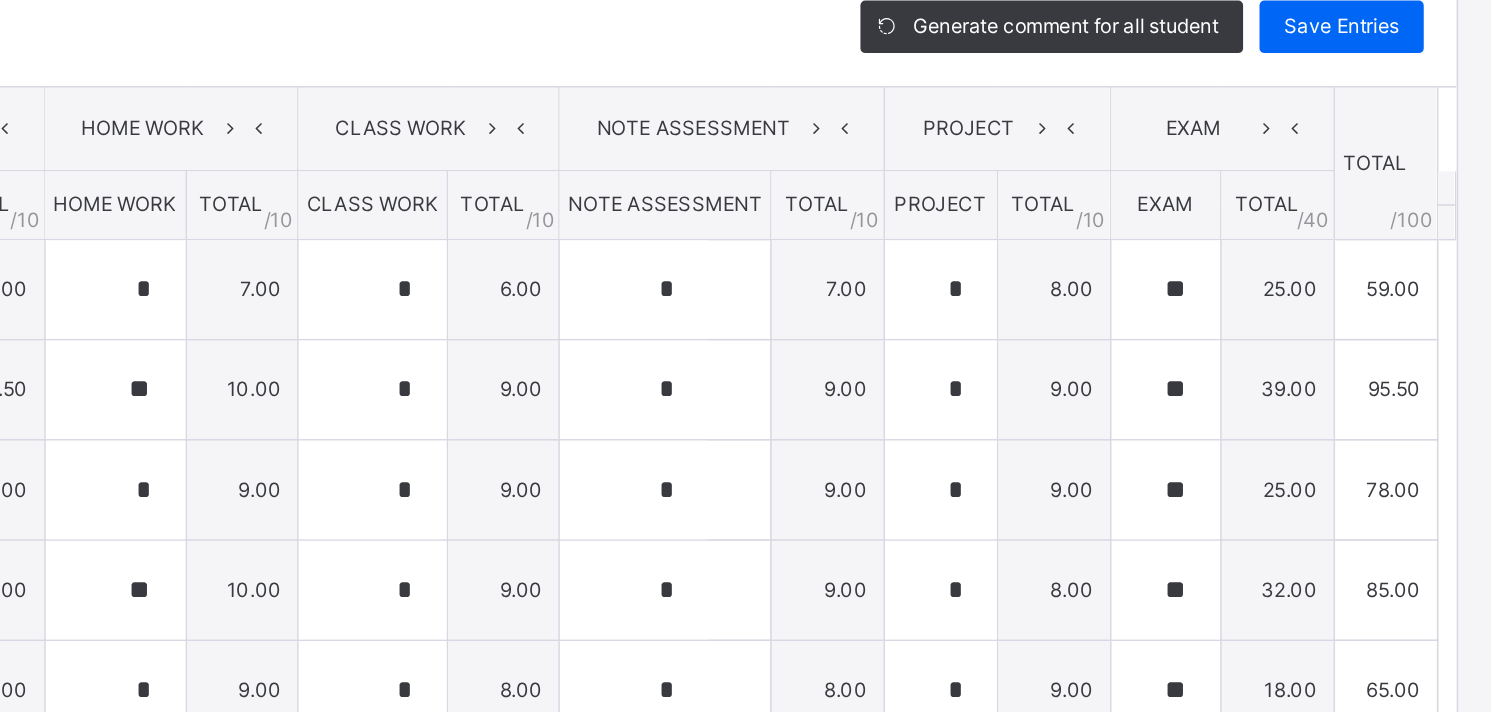 type on "*" 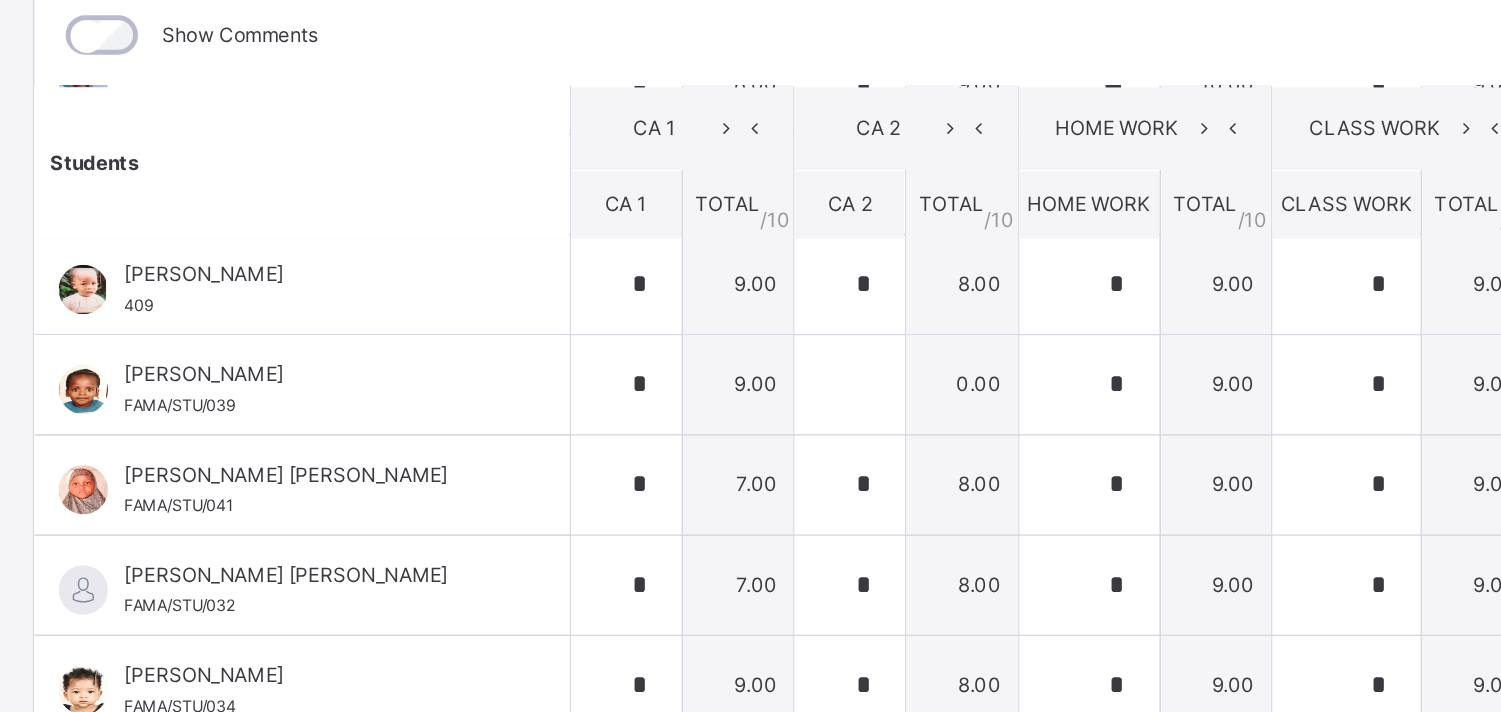 scroll, scrollTop: 327, scrollLeft: 0, axis: vertical 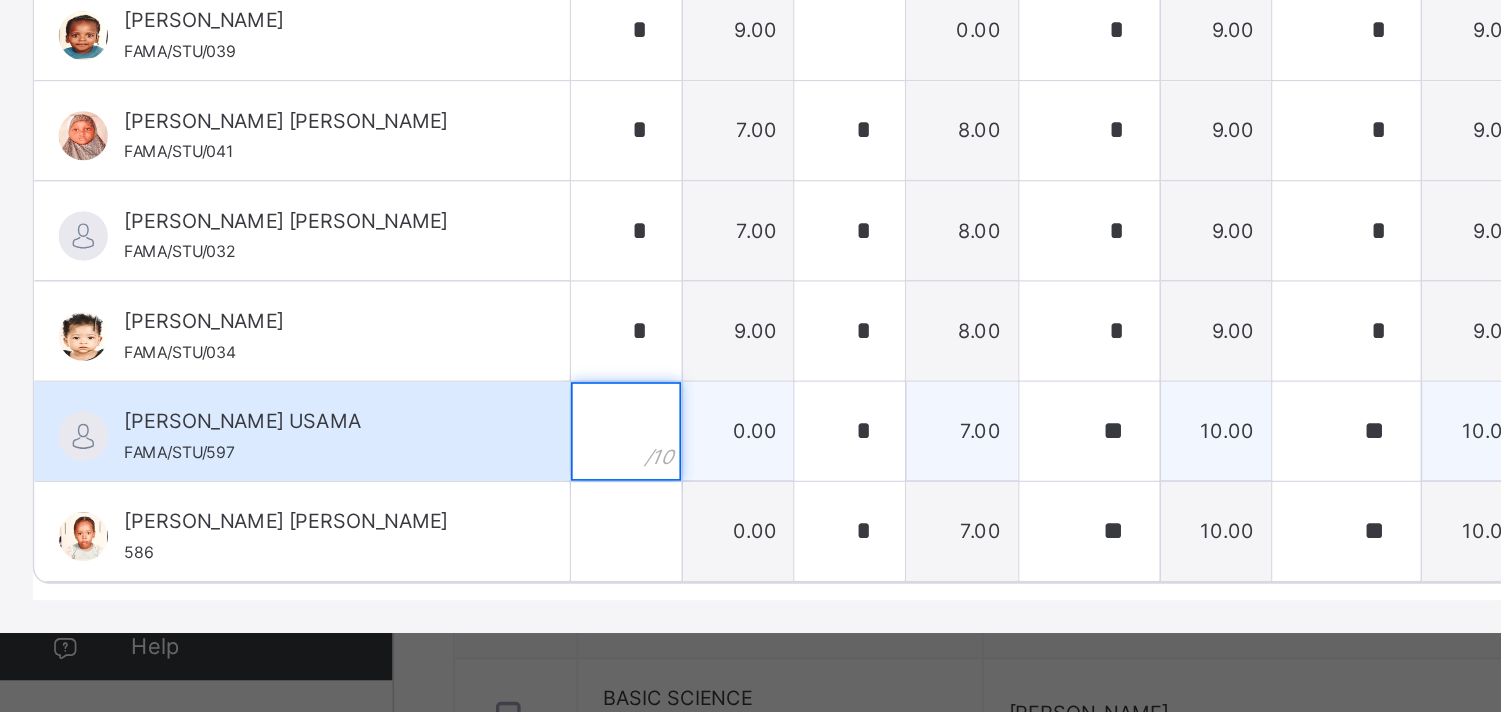 click at bounding box center (381, 540) 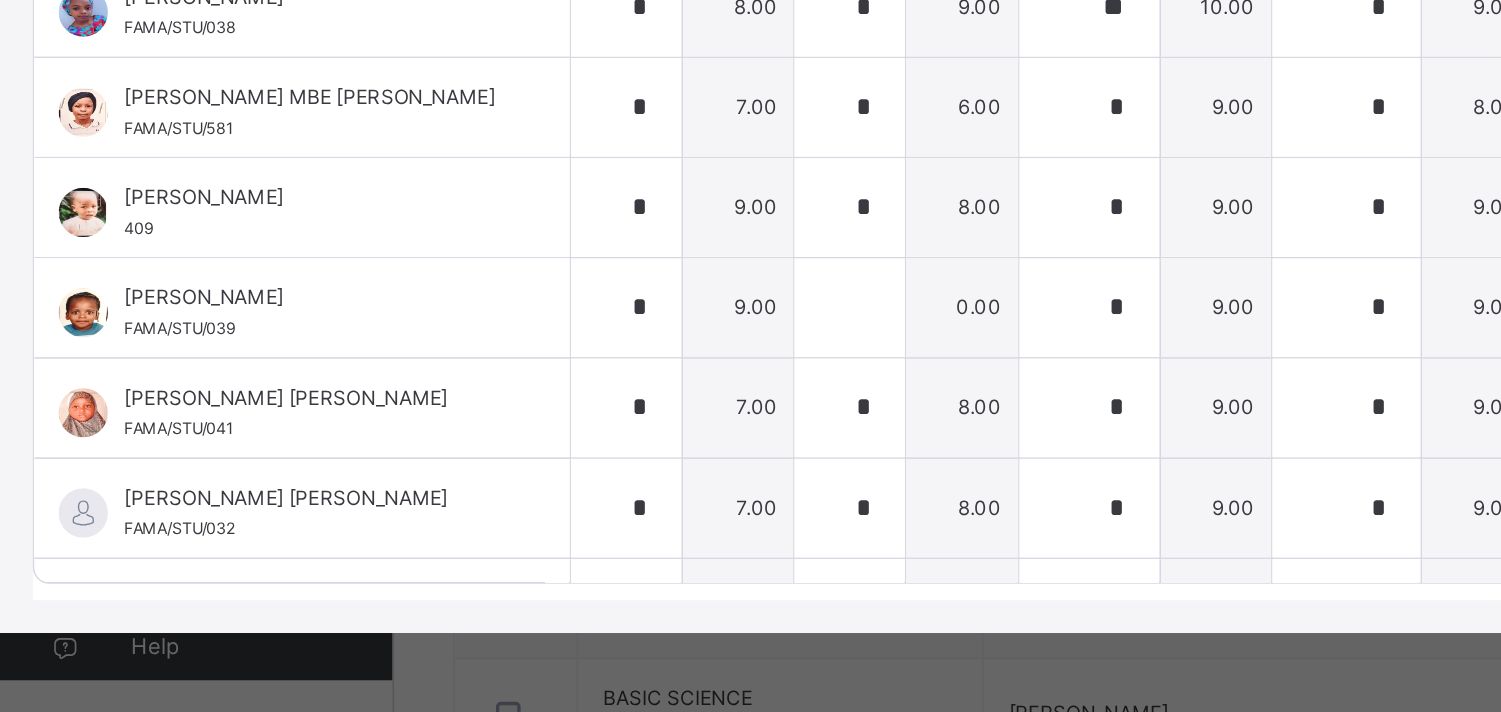 scroll, scrollTop: 134, scrollLeft: 0, axis: vertical 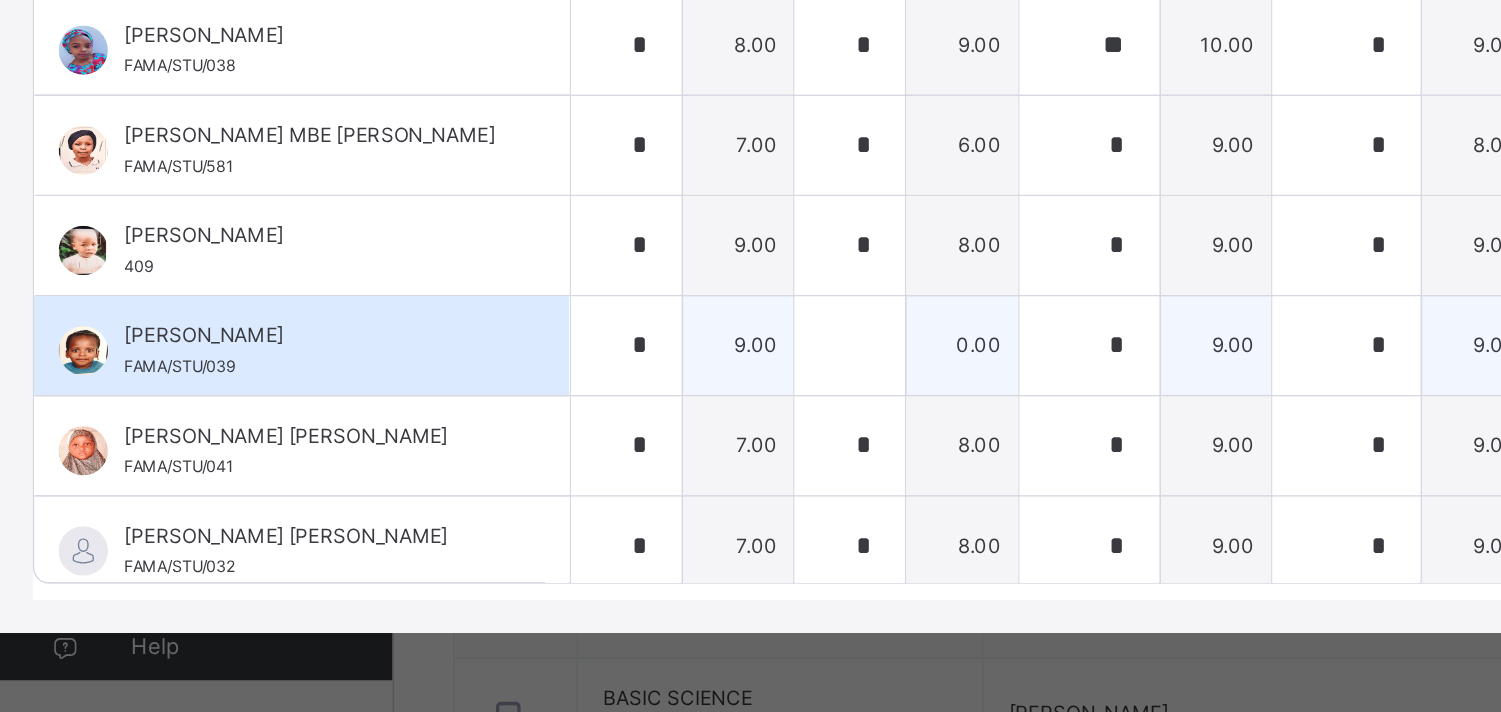 type on "*" 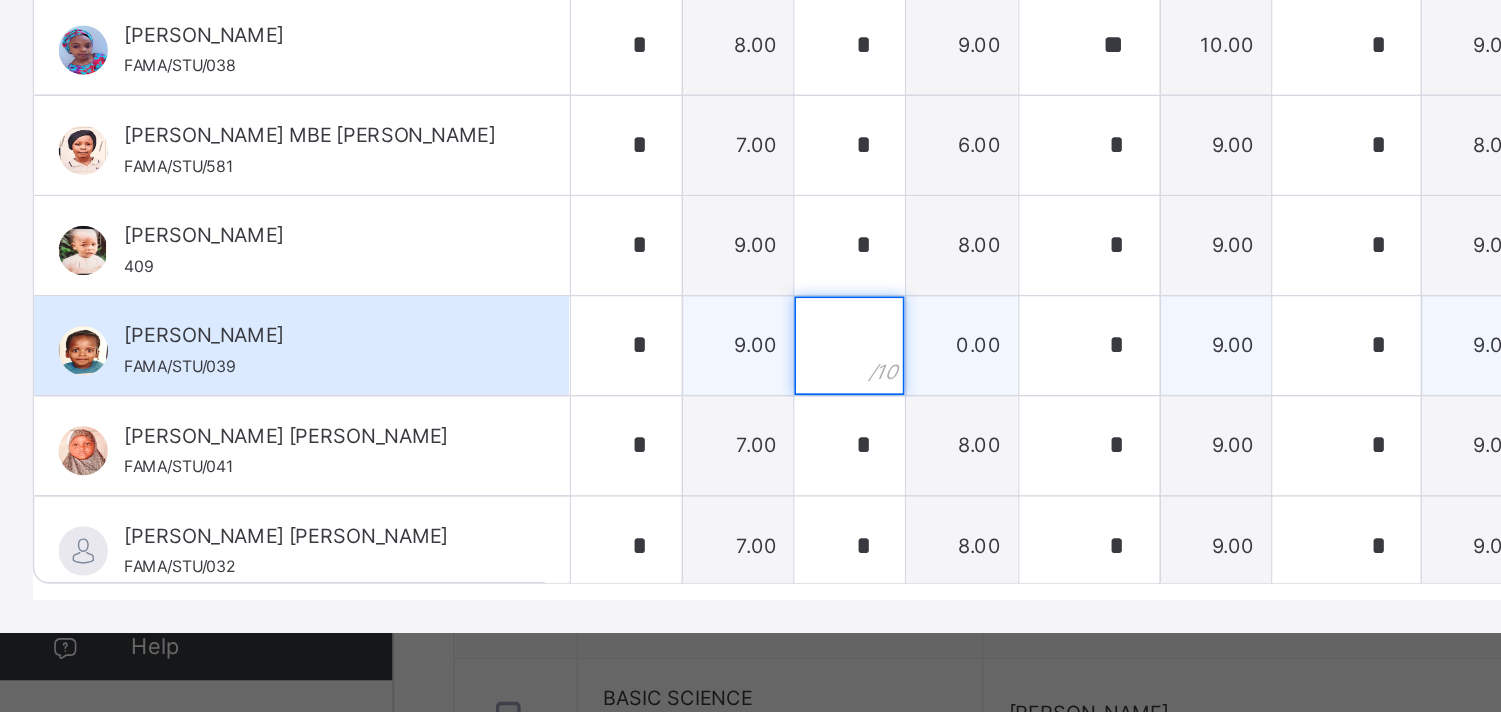 click at bounding box center [517, 488] 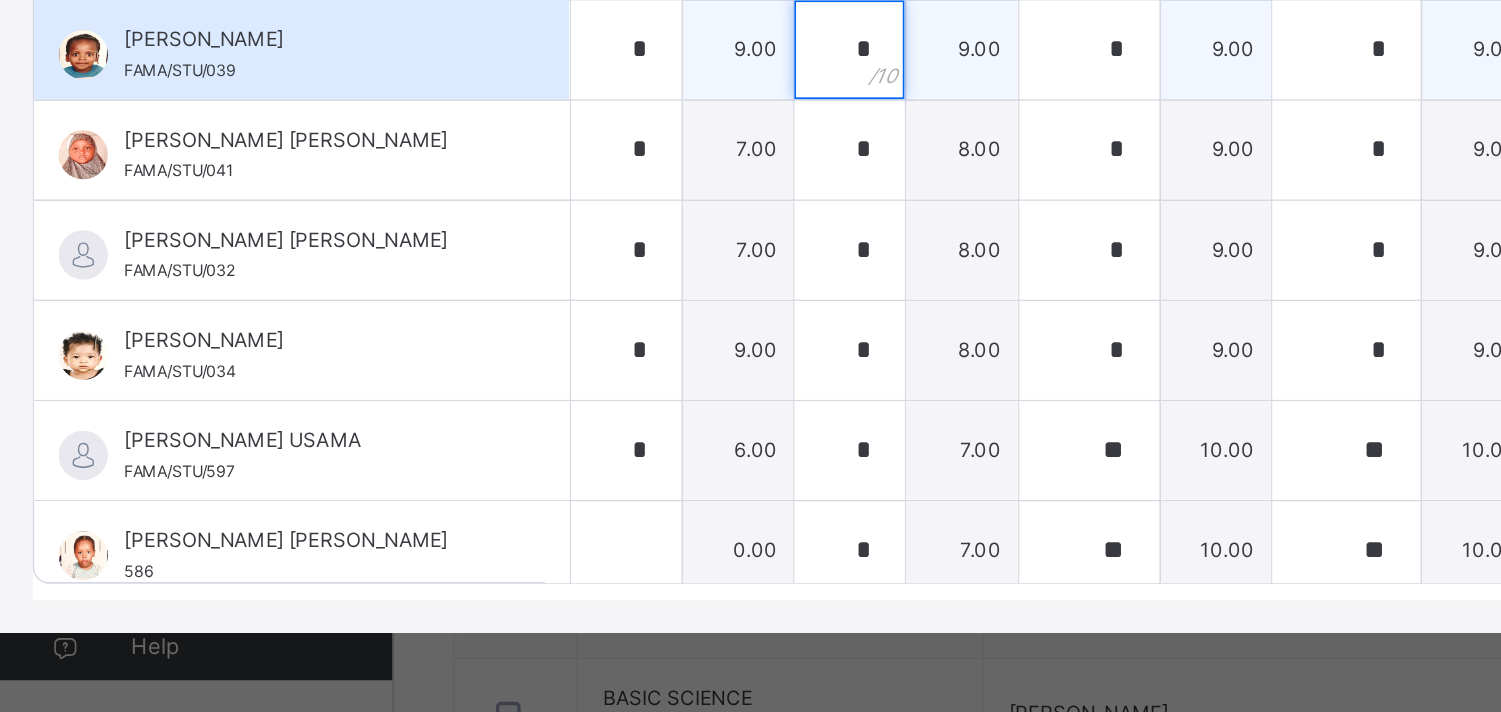 scroll, scrollTop: 327, scrollLeft: 0, axis: vertical 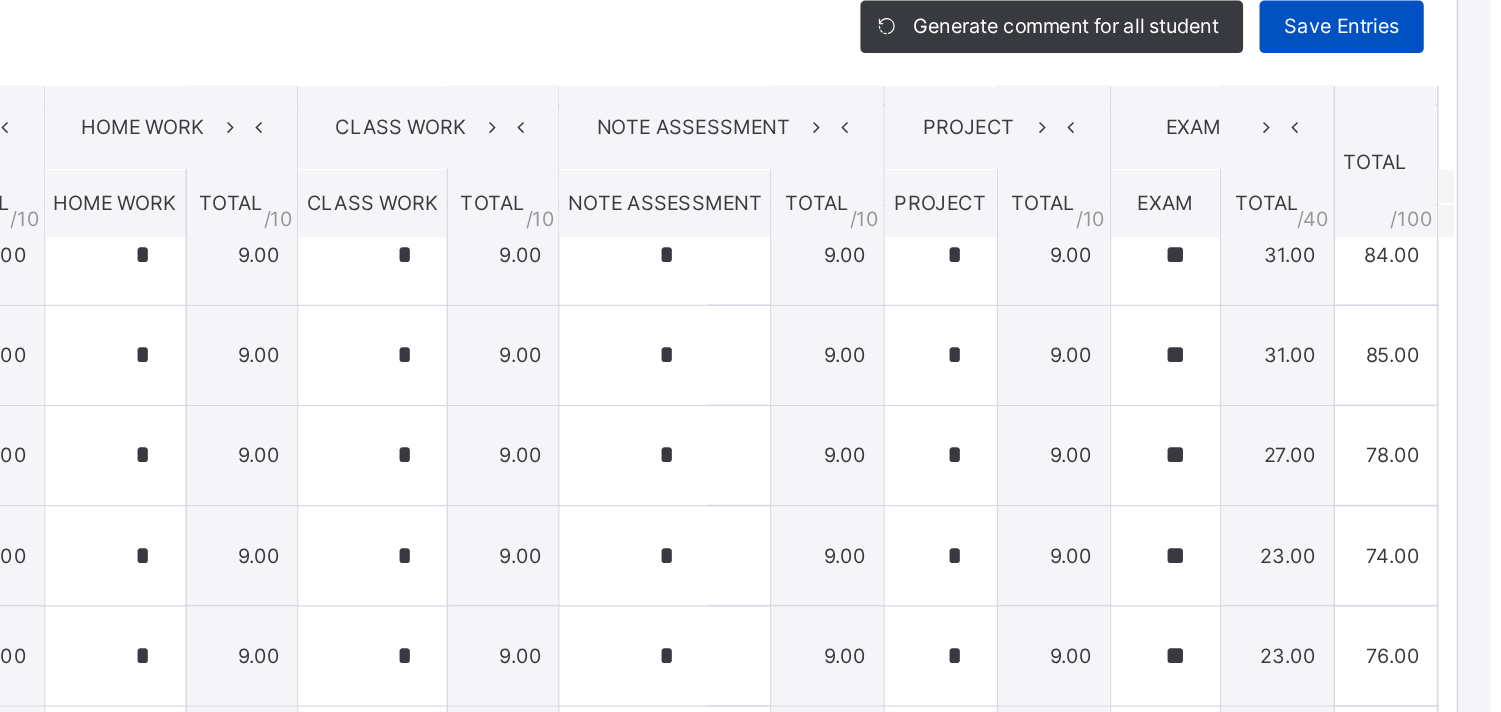 type on "*" 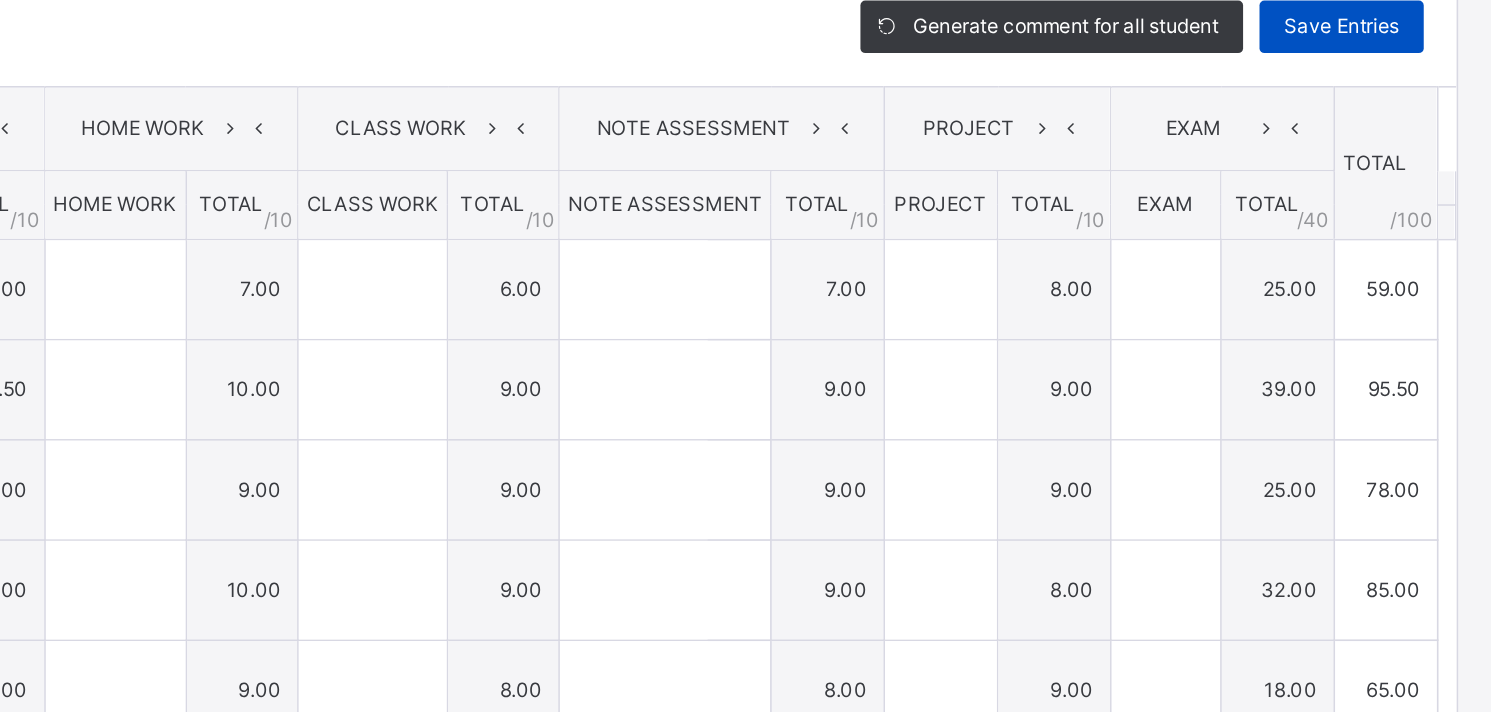 type on "*" 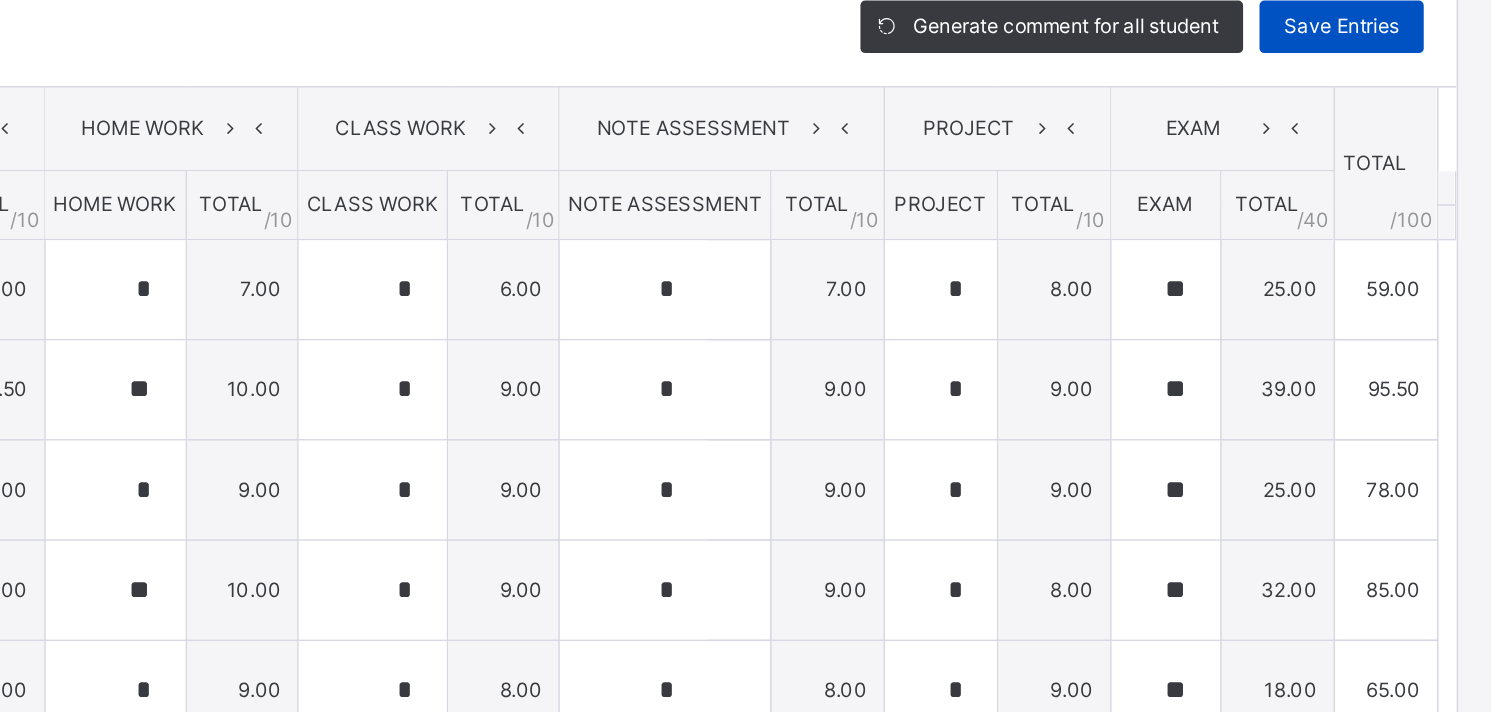 type on "*" 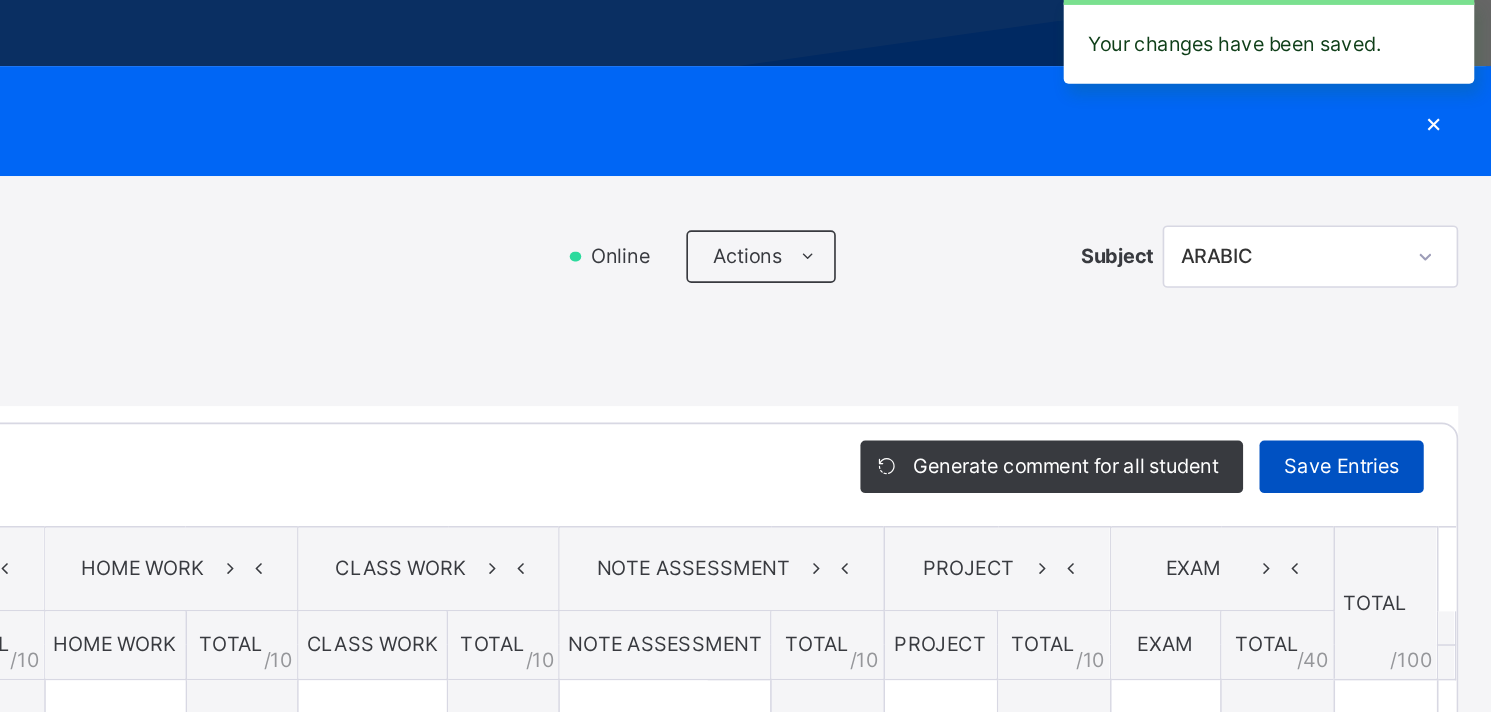 scroll, scrollTop: 189, scrollLeft: 0, axis: vertical 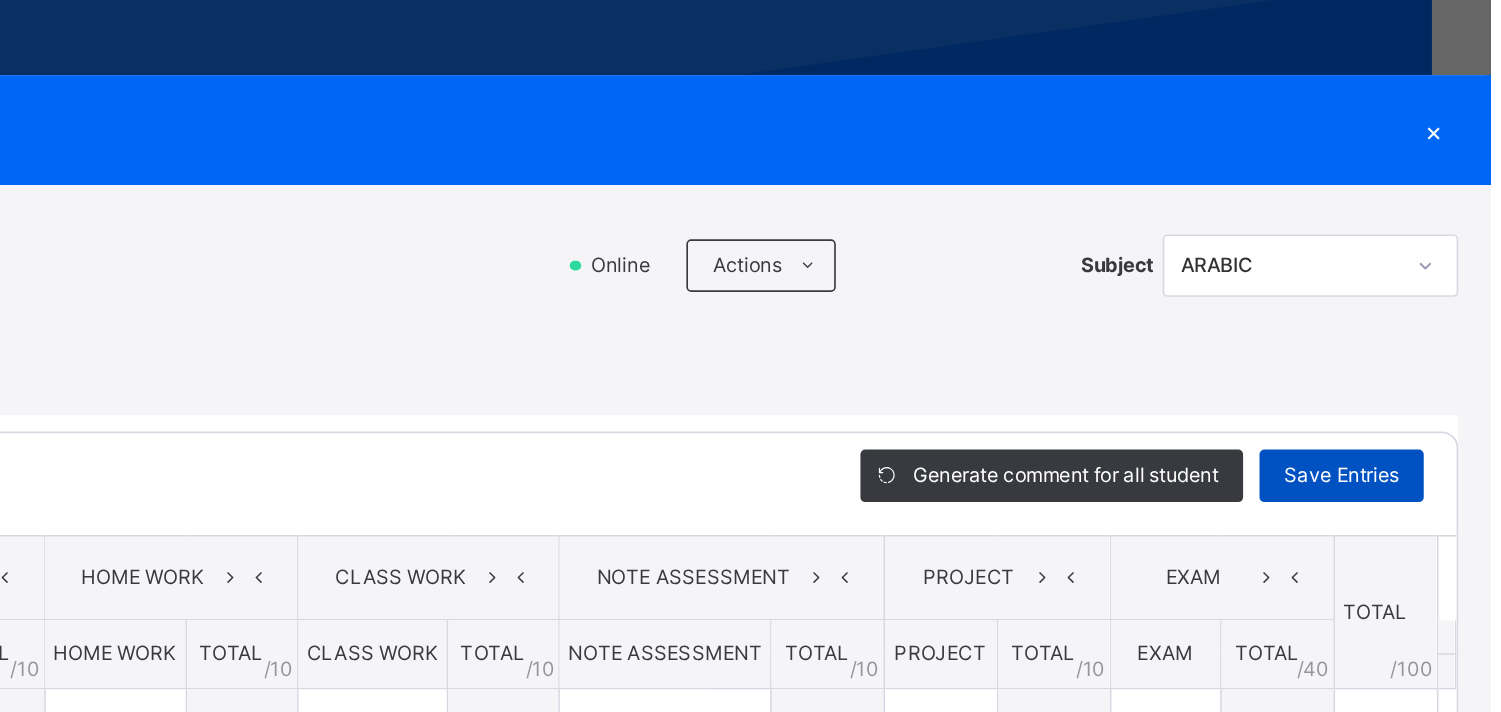 click on "Save Entries" at bounding box center [1410, 294] 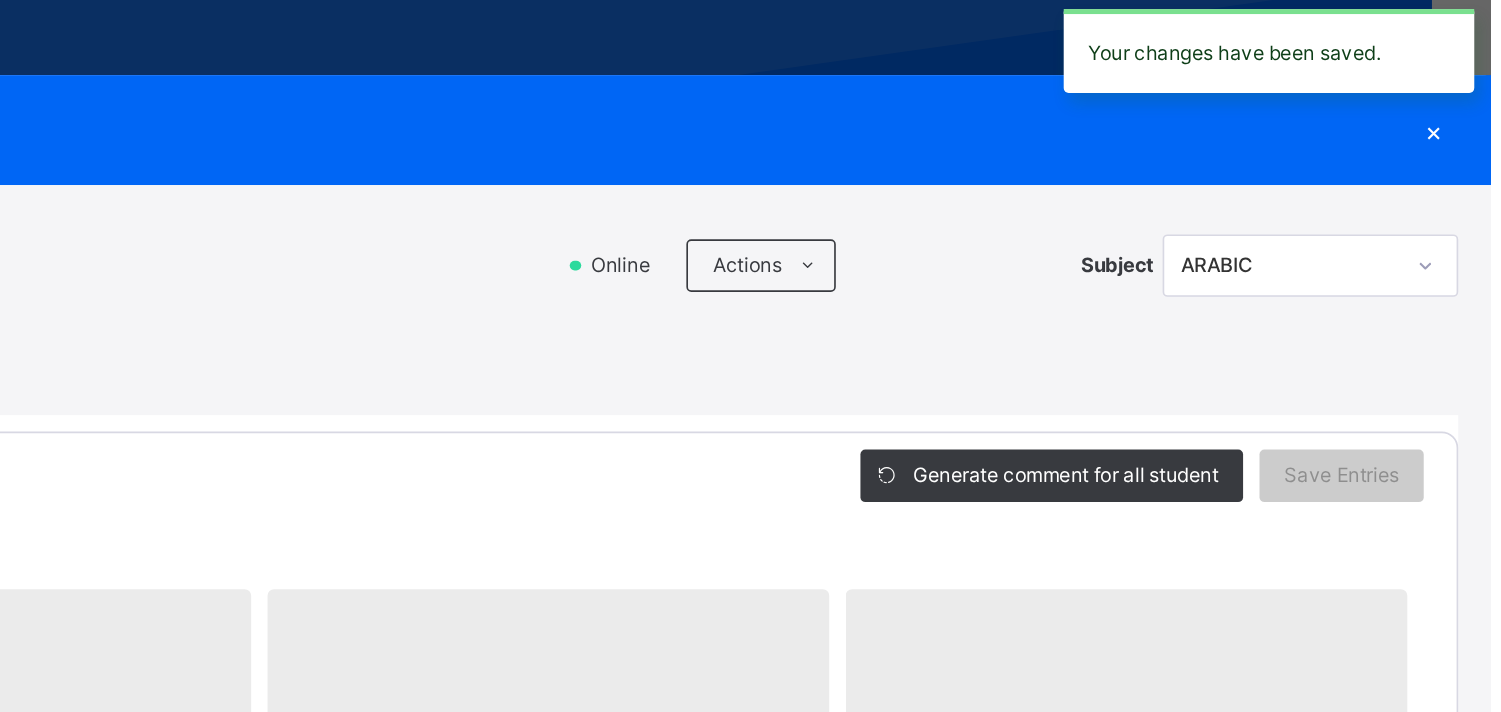 click on "×" at bounding box center (1466, 83) 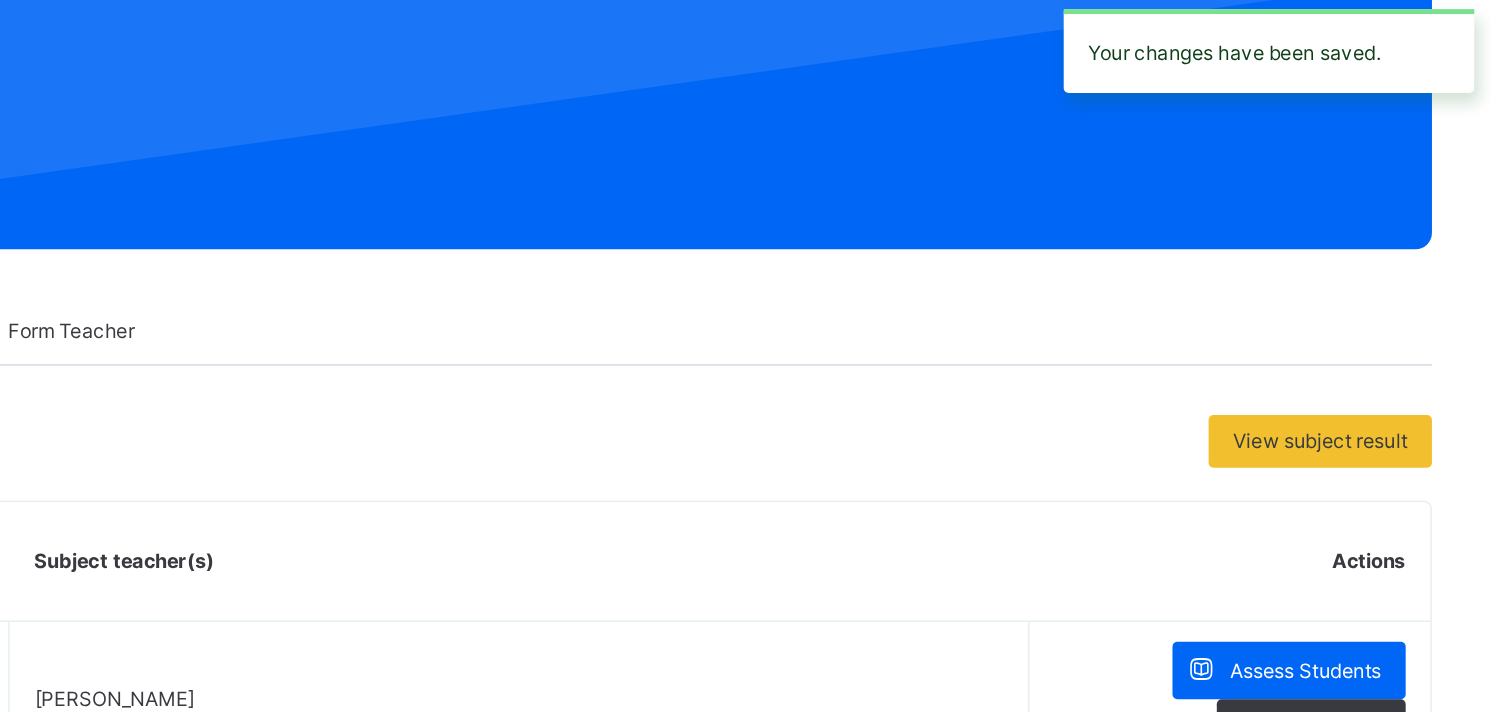 scroll, scrollTop: 189, scrollLeft: 0, axis: vertical 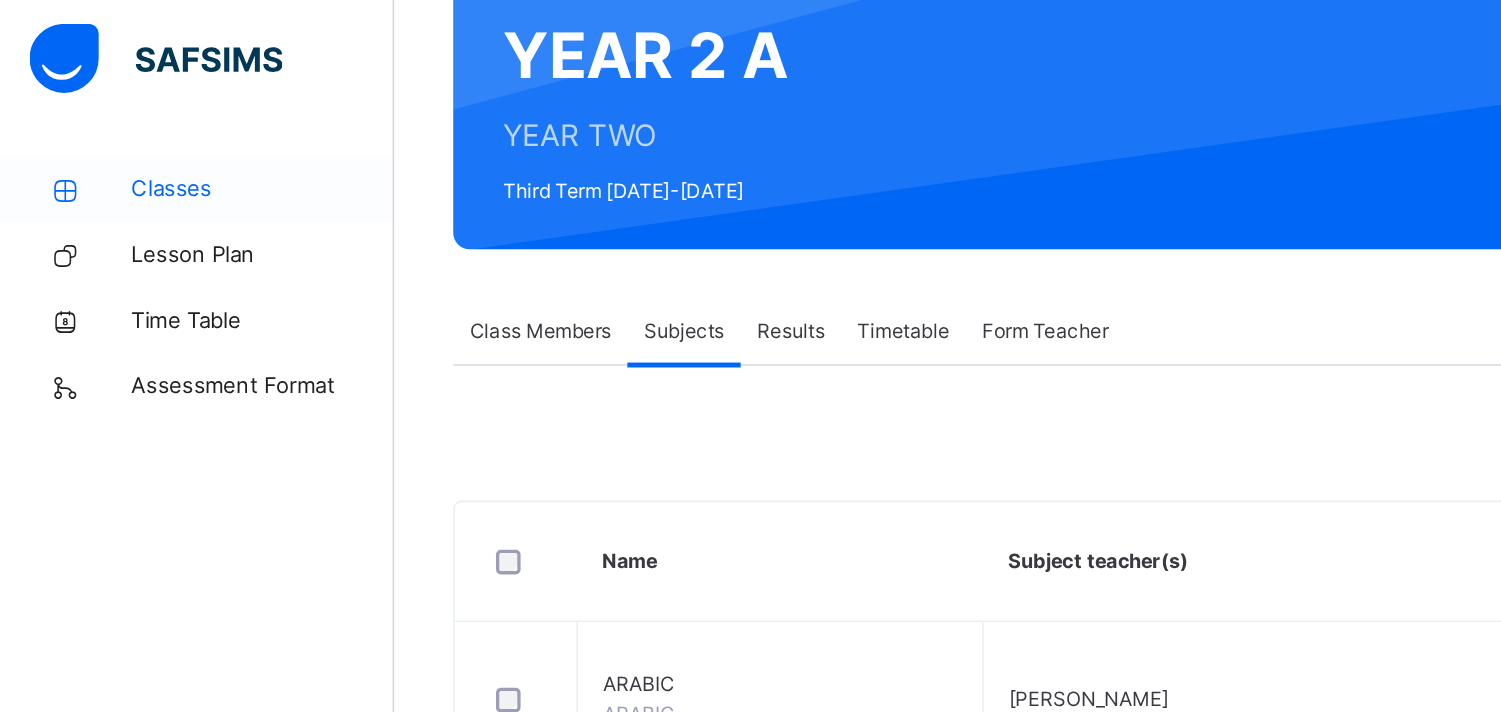 click on "Classes" at bounding box center (160, 120) 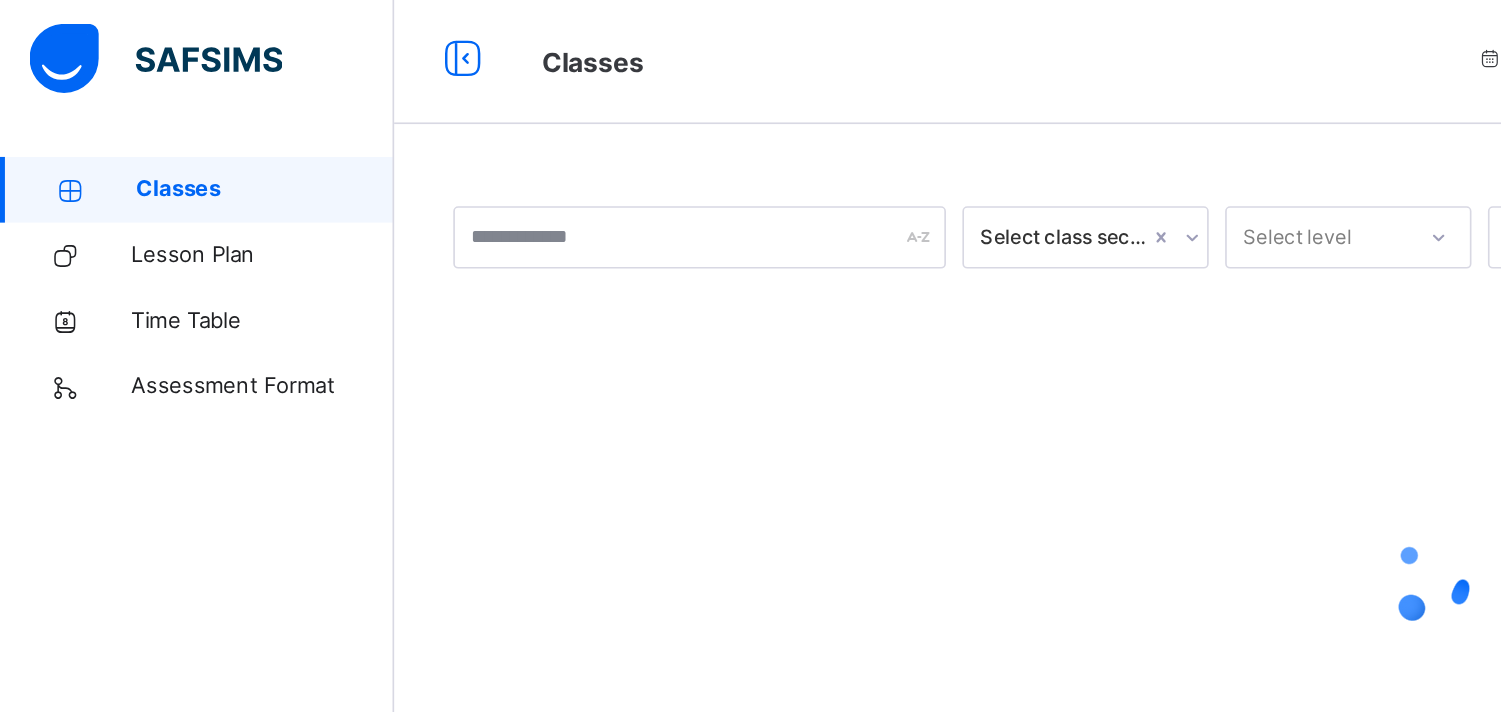 scroll, scrollTop: 0, scrollLeft: 0, axis: both 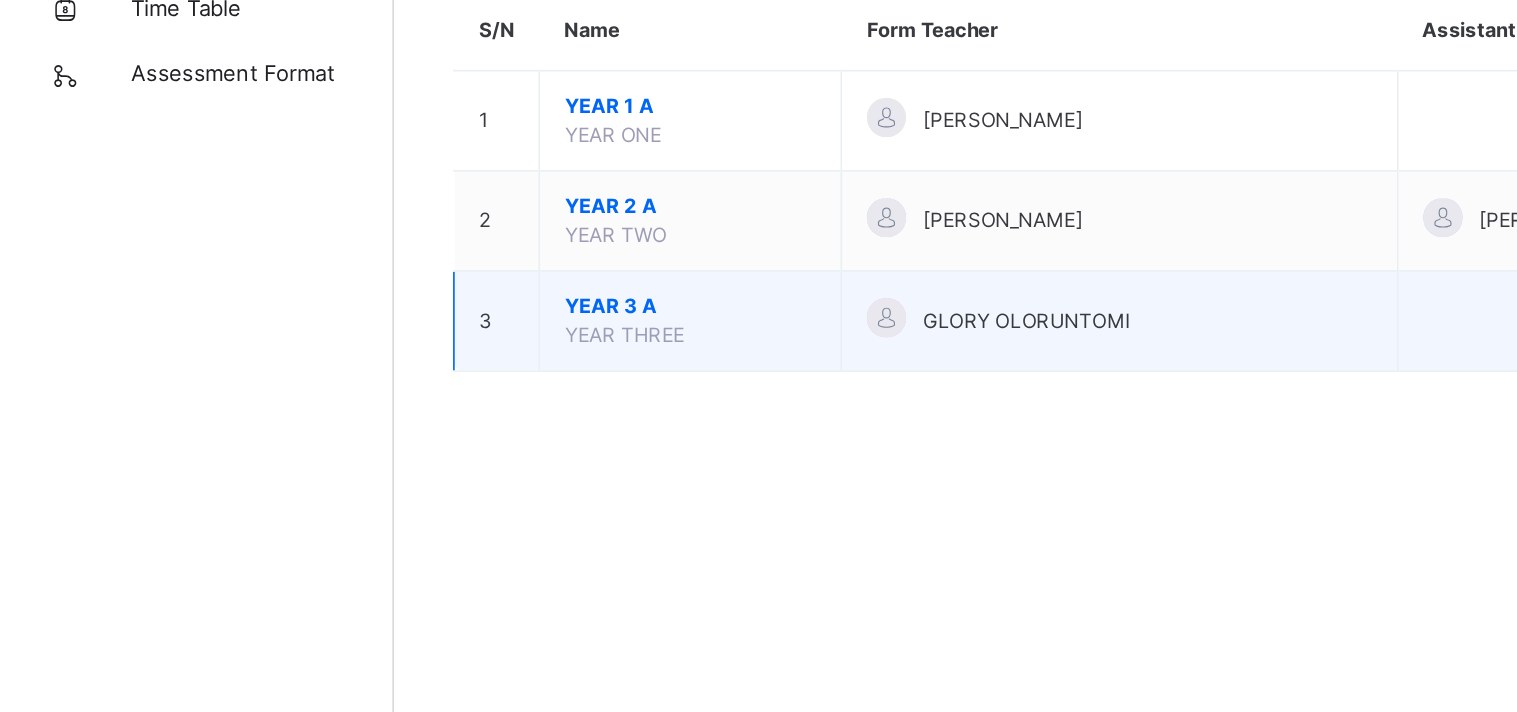 click on "YEAR 3   A   YEAR THREE" at bounding box center (421, 390) 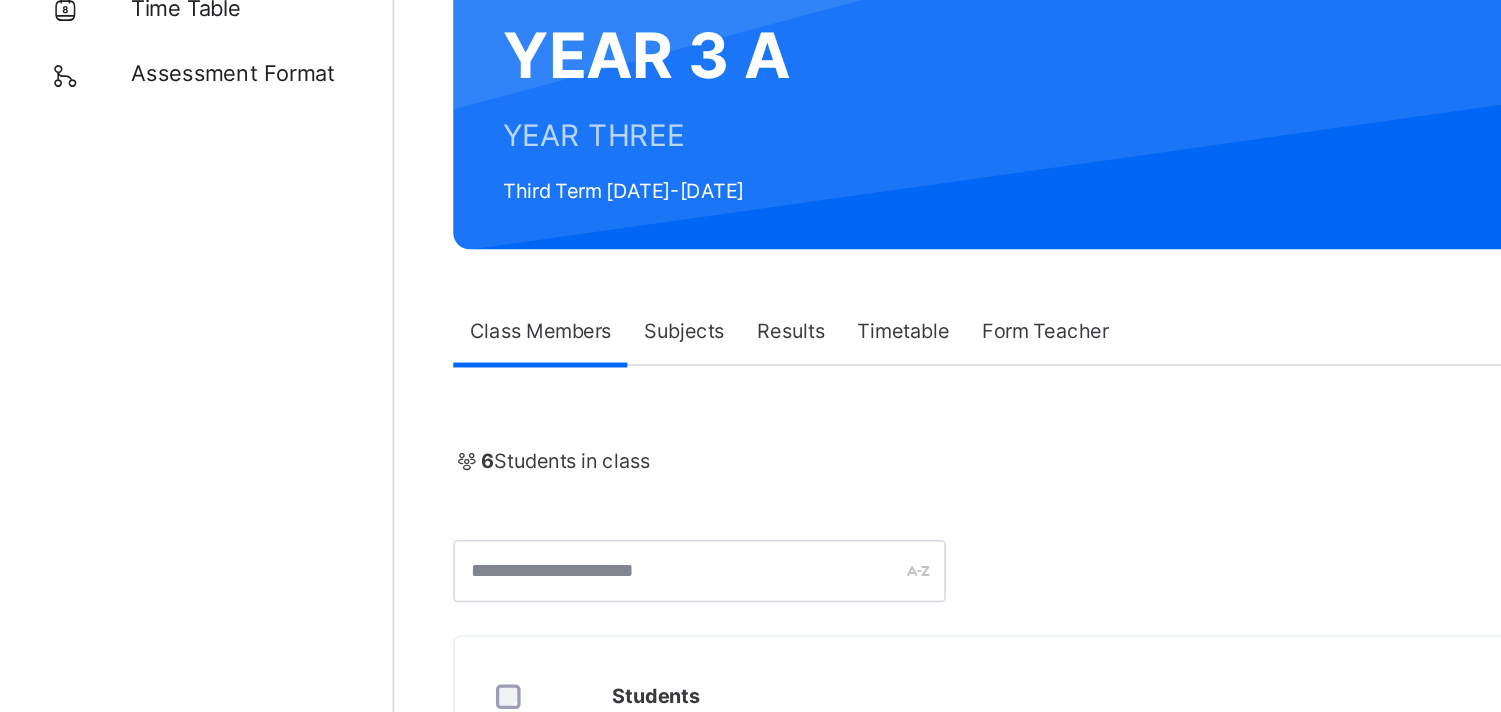 click on "Subjects" at bounding box center [416, 396] 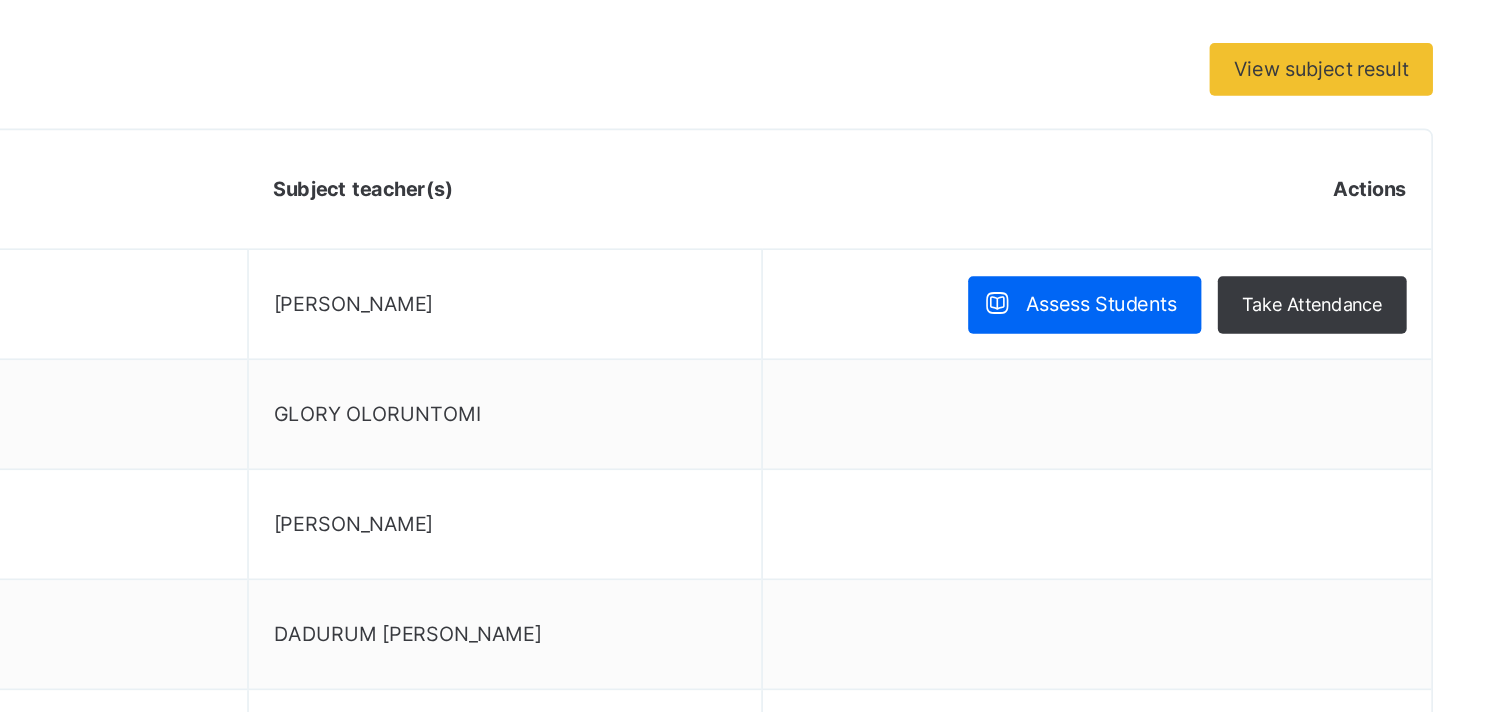 scroll, scrollTop: 143, scrollLeft: 0, axis: vertical 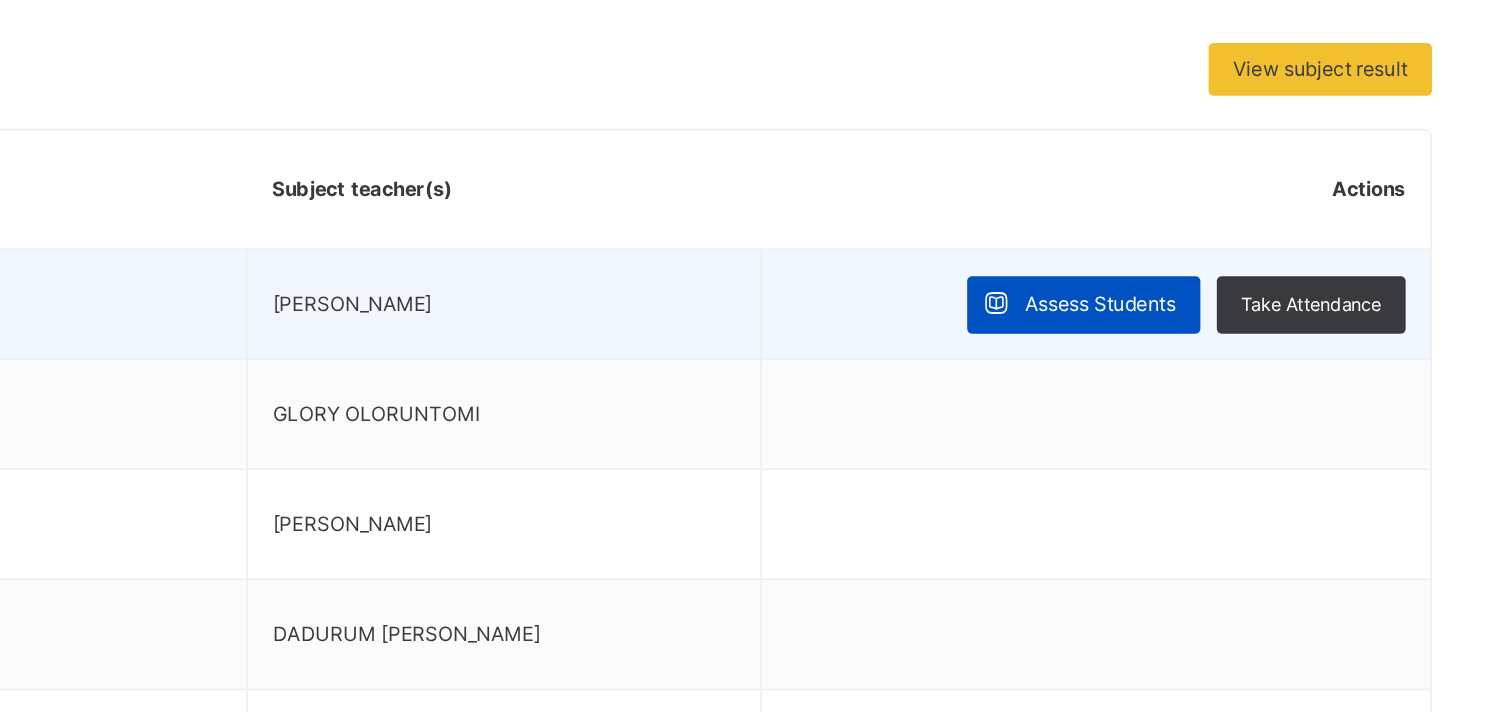 click on "Assess Students" at bounding box center (1263, 463) 